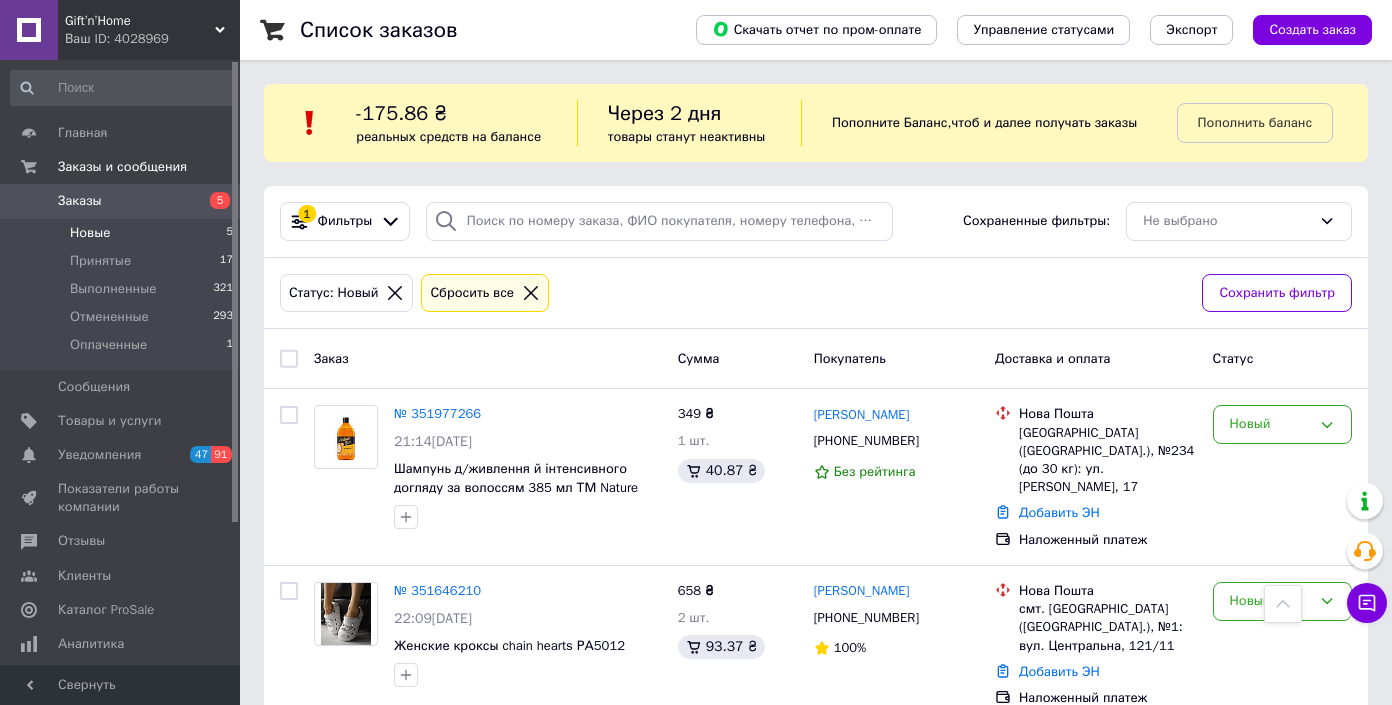 scroll, scrollTop: 571, scrollLeft: 0, axis: vertical 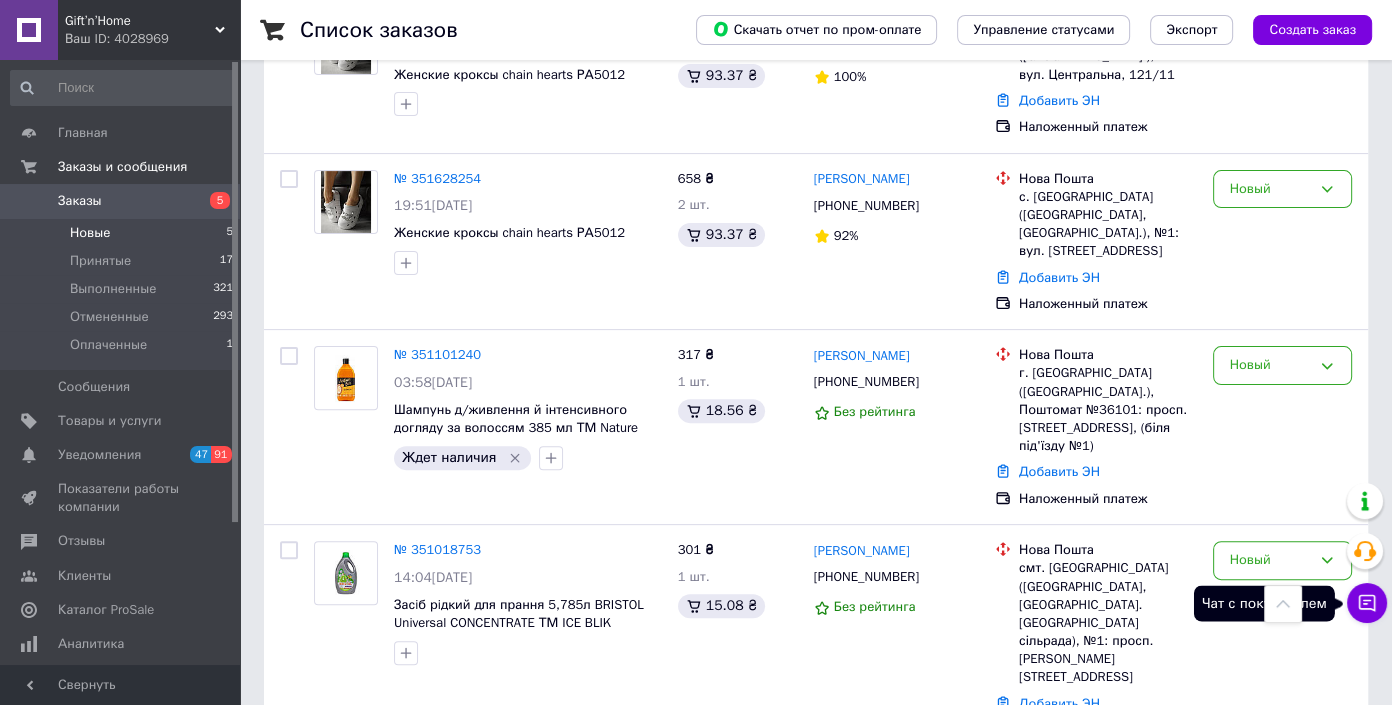 click 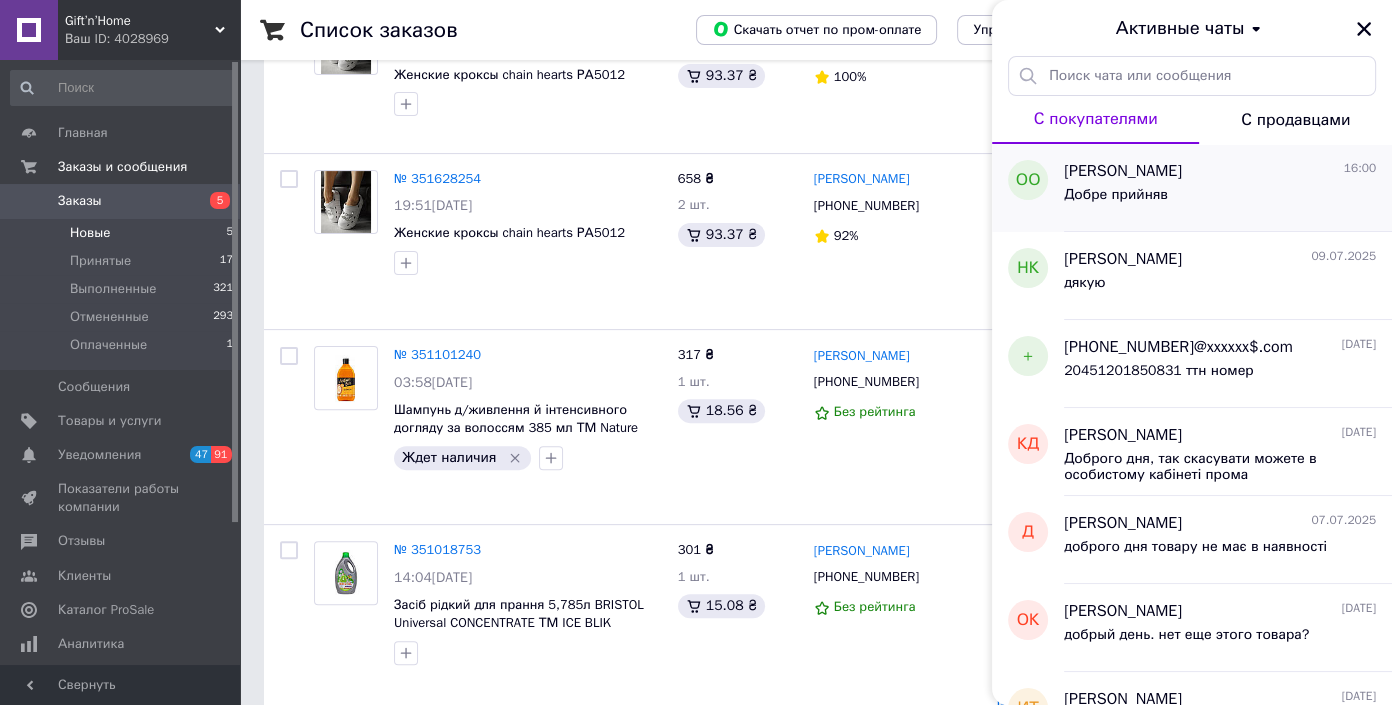 click on "Добре прийняв" at bounding box center (1220, 199) 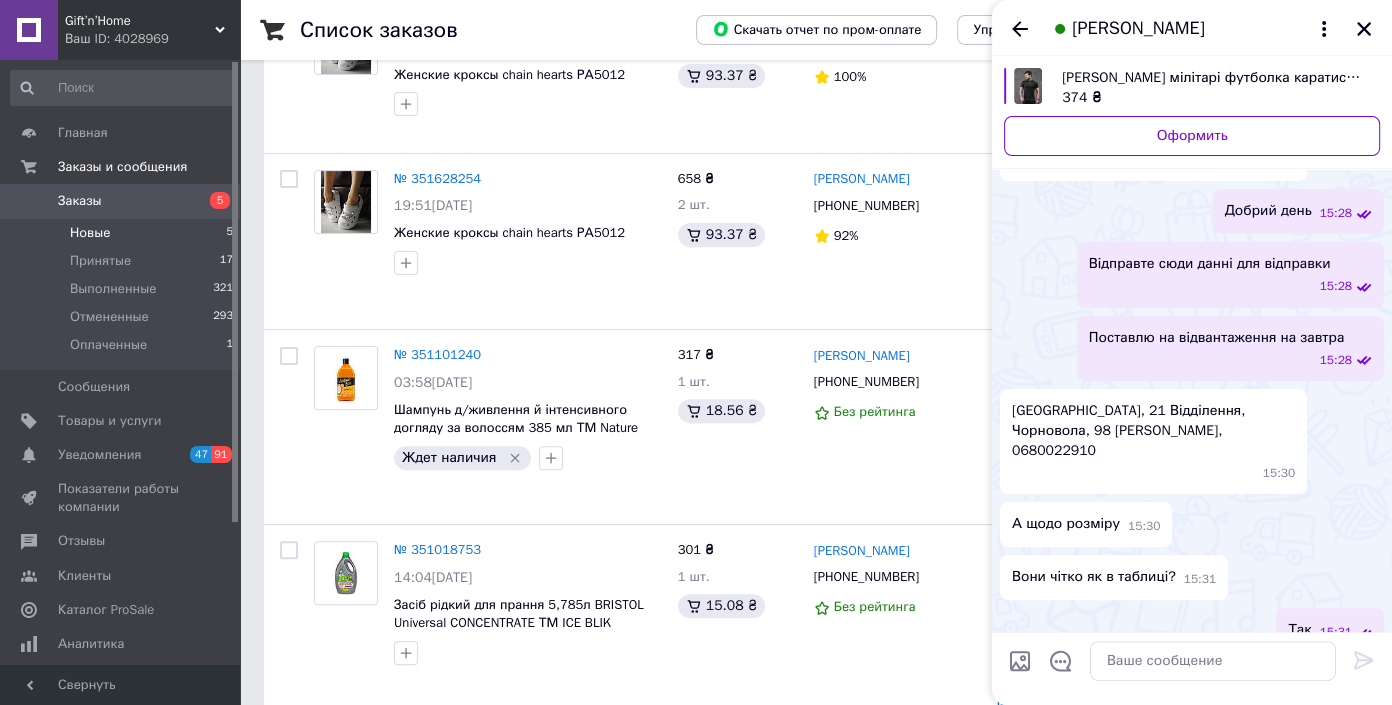 scroll, scrollTop: 500, scrollLeft: 0, axis: vertical 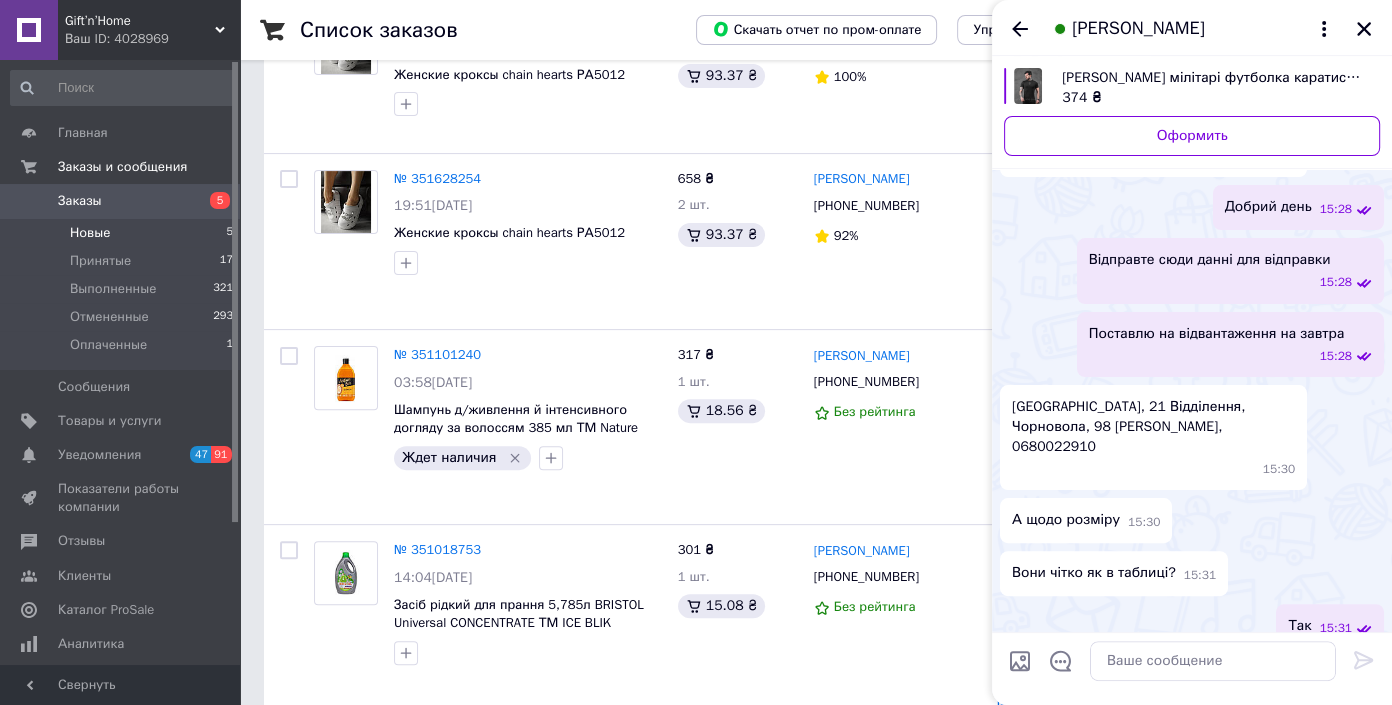 drag, startPoint x: 1165, startPoint y: 402, endPoint x: 1198, endPoint y: 426, distance: 40.804413 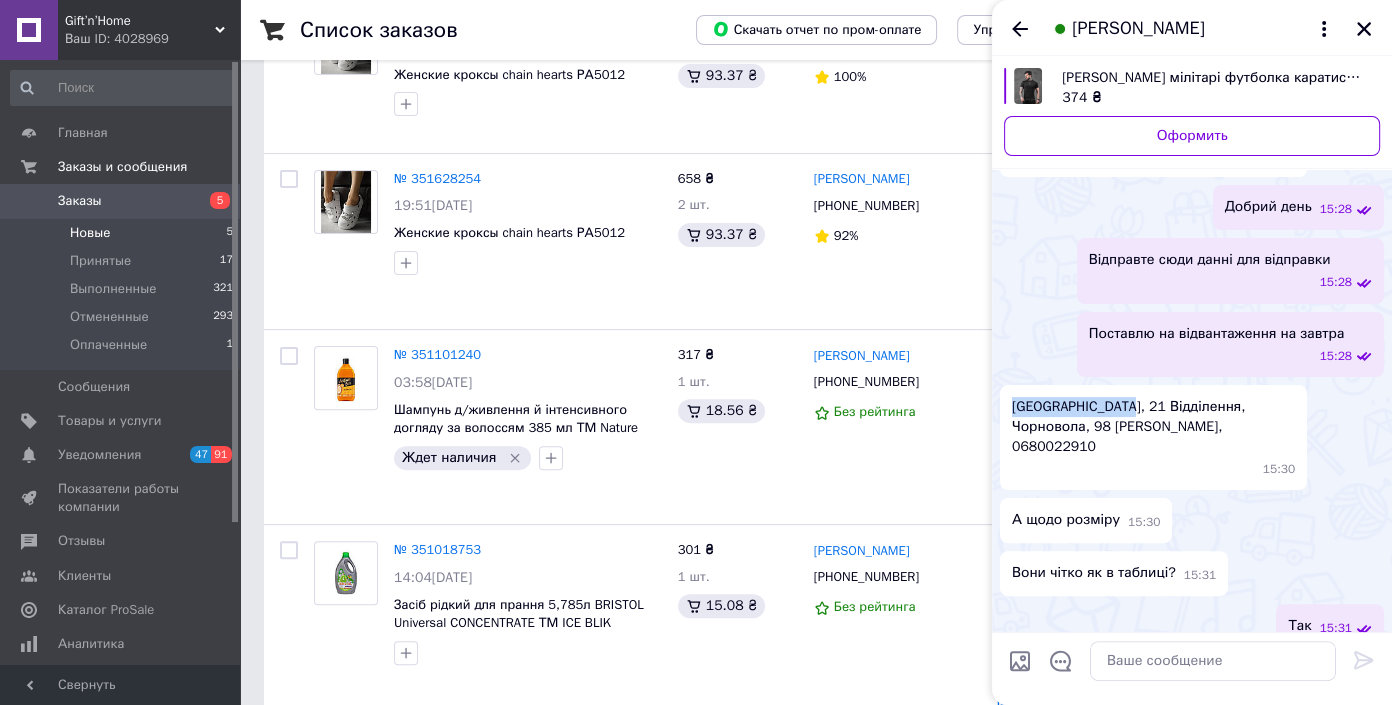 drag, startPoint x: 1005, startPoint y: 380, endPoint x: 1121, endPoint y: 383, distance: 116.03879 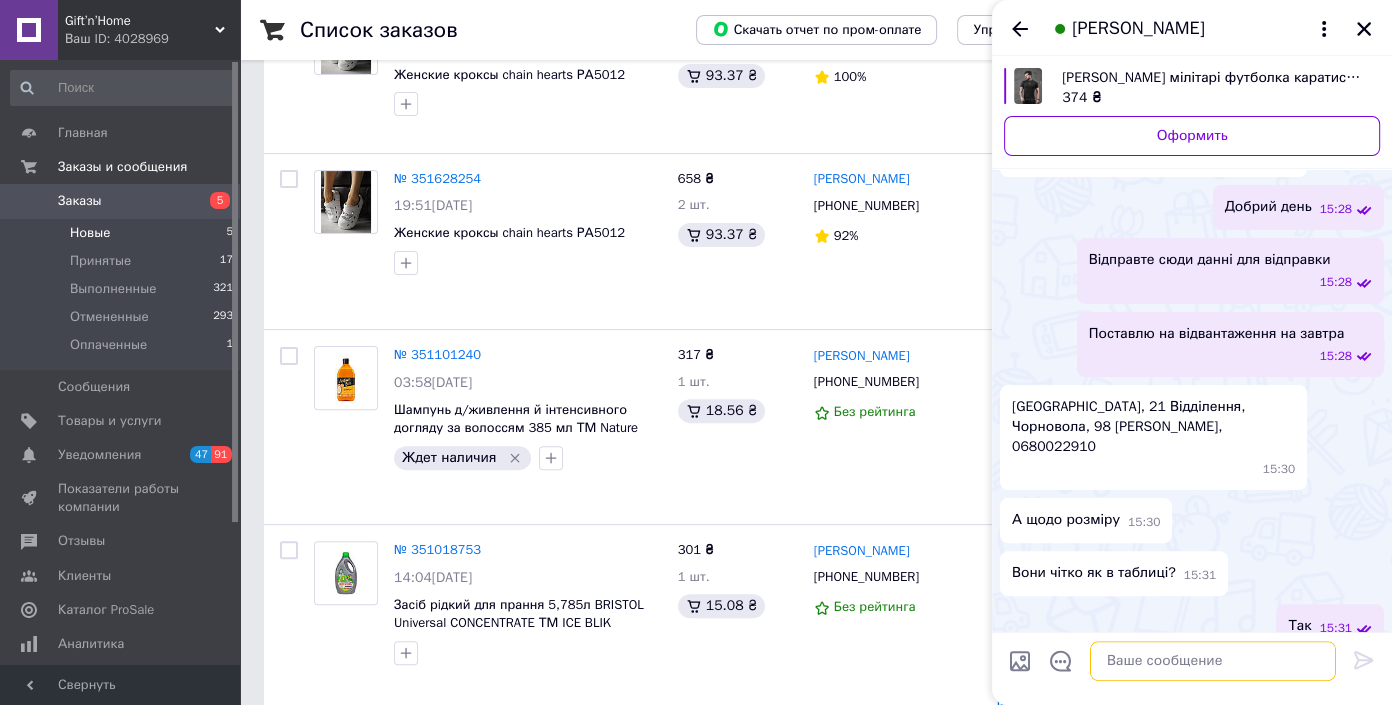 click at bounding box center (1213, 661) 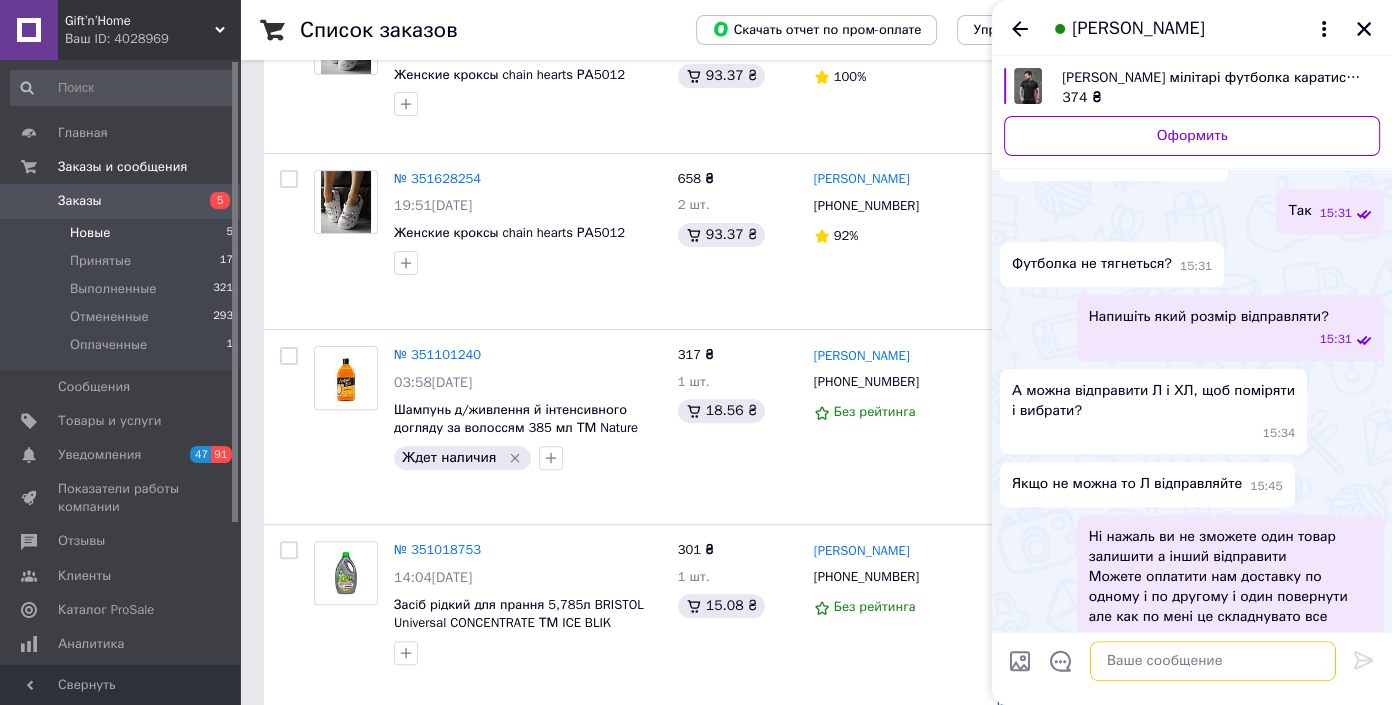 scroll, scrollTop: 954, scrollLeft: 0, axis: vertical 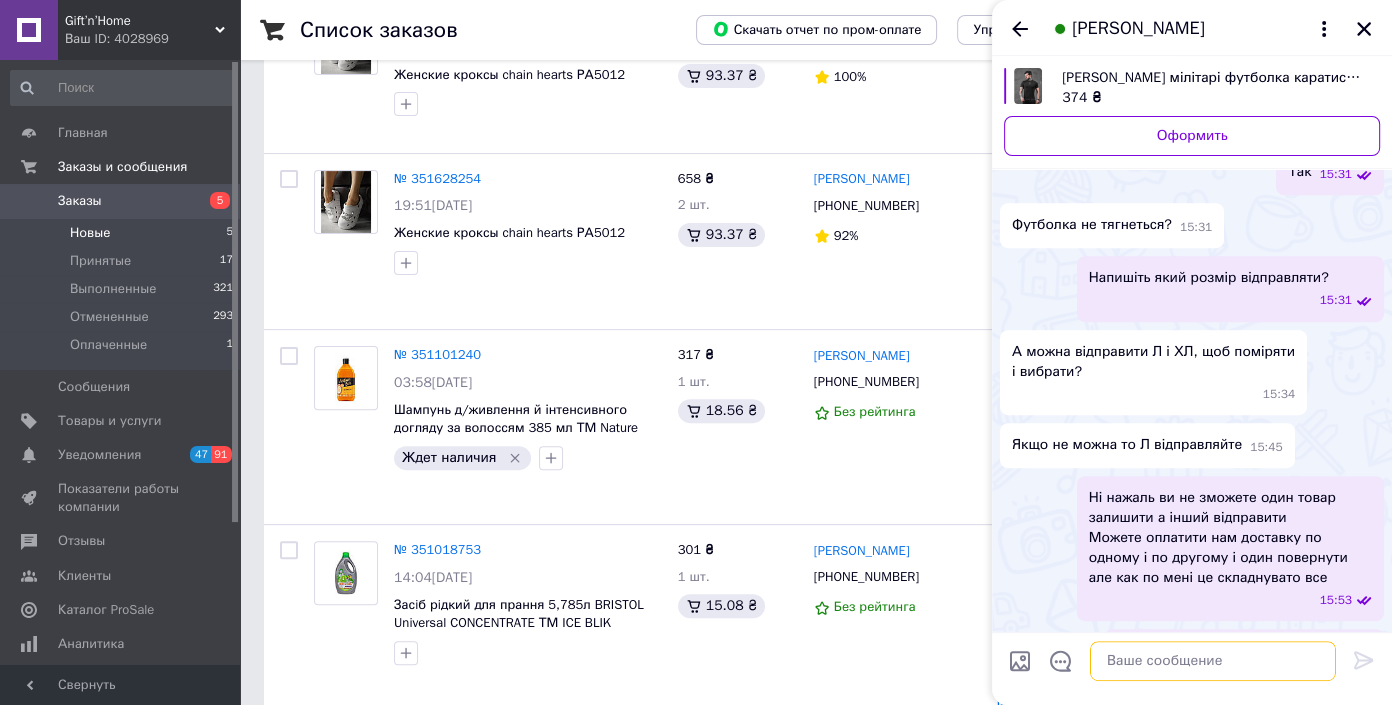 click at bounding box center [1213, 661] 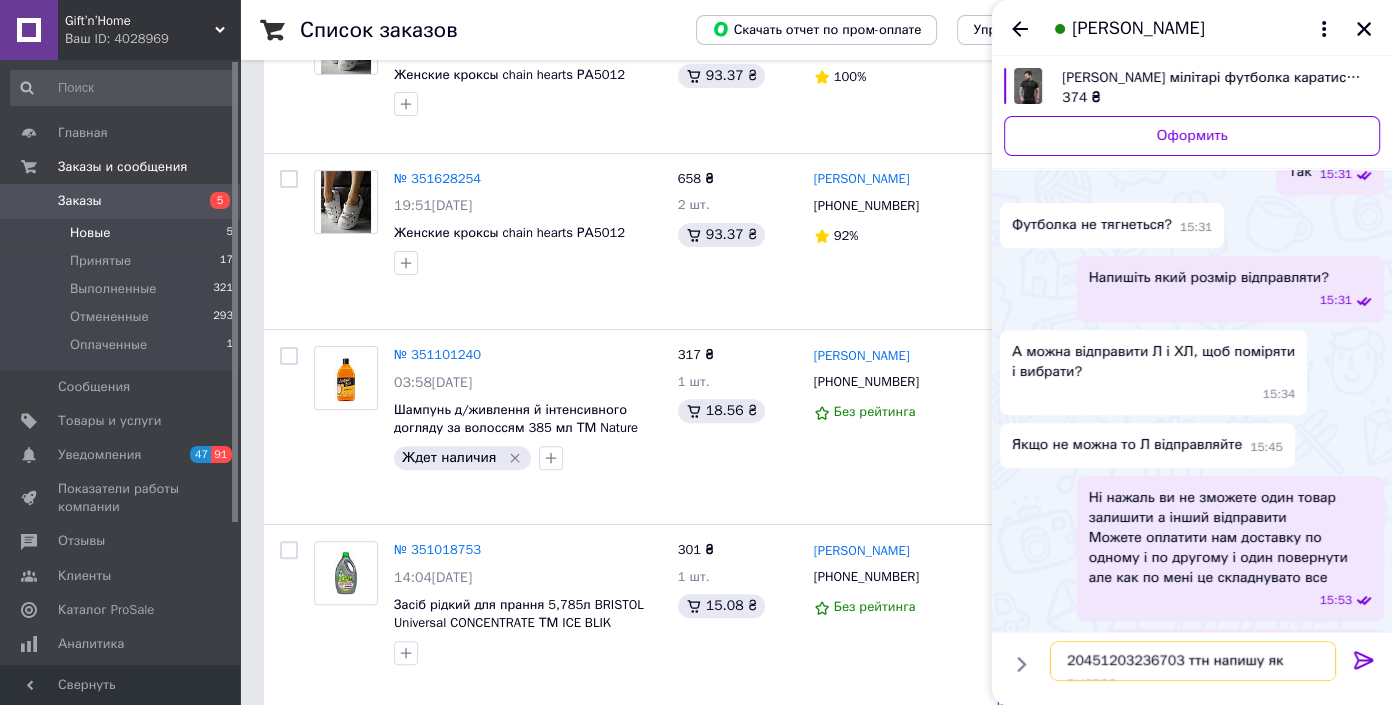 scroll, scrollTop: 1, scrollLeft: 0, axis: vertical 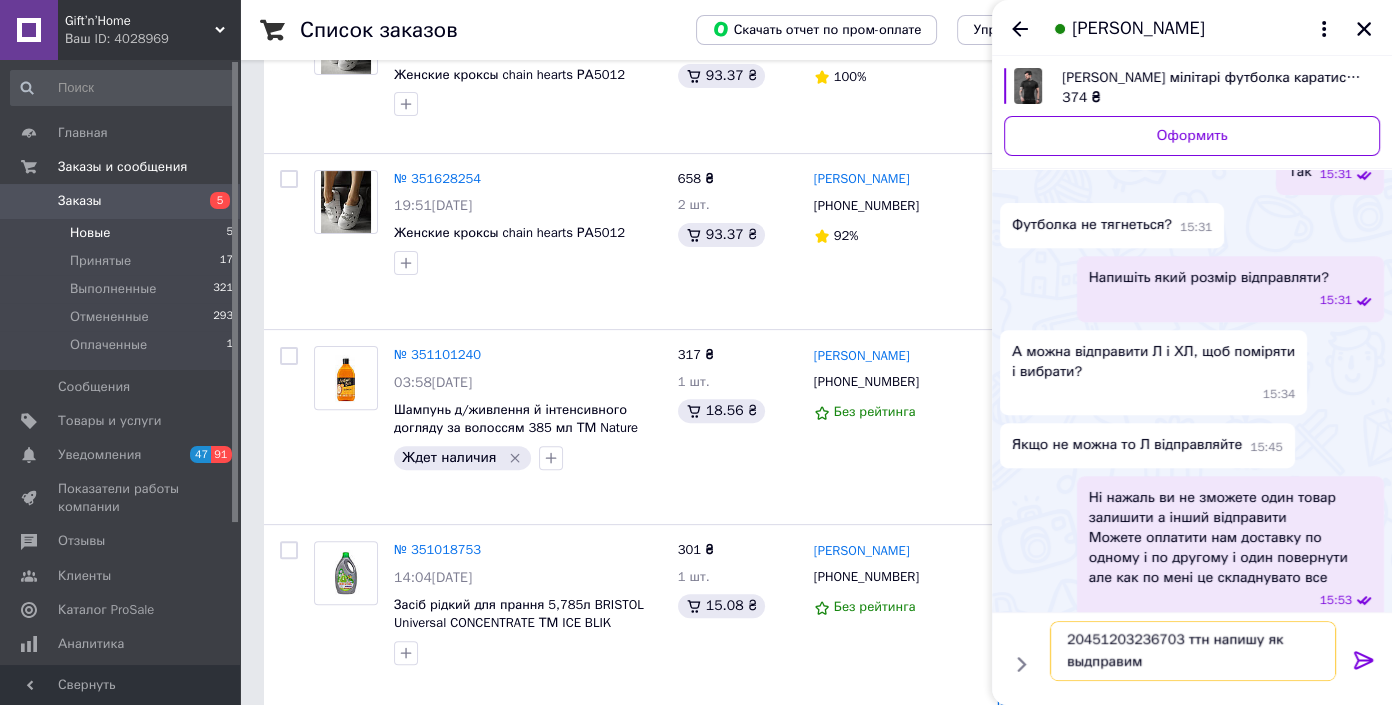 type on "20451203236703 ттн напишу як выдправимо" 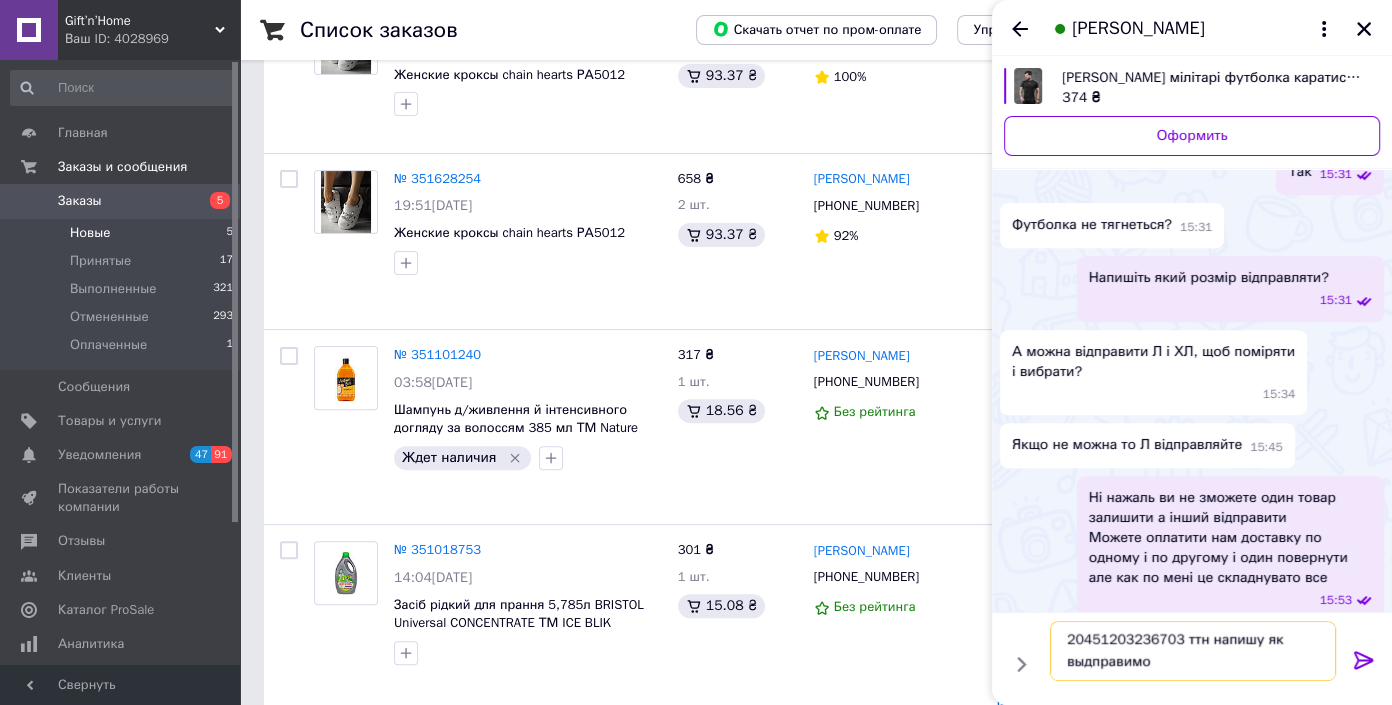 type 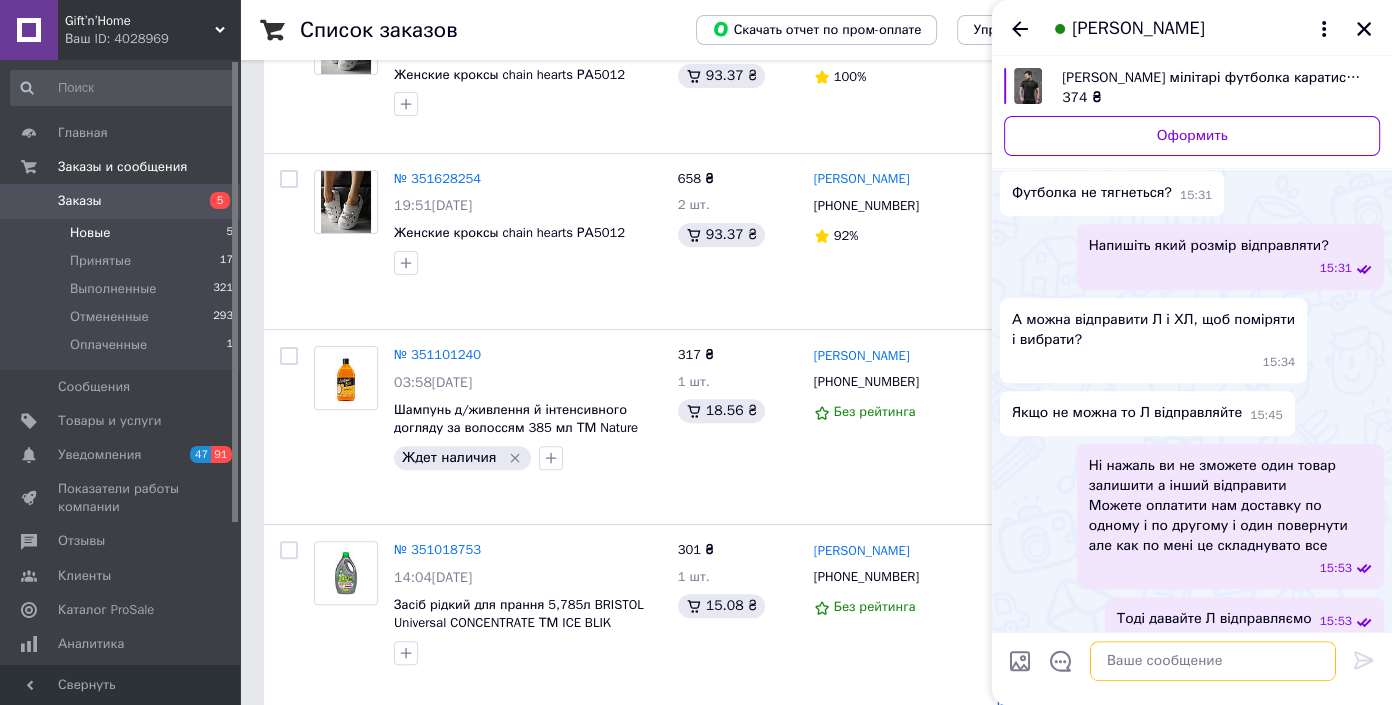 scroll, scrollTop: 0, scrollLeft: 0, axis: both 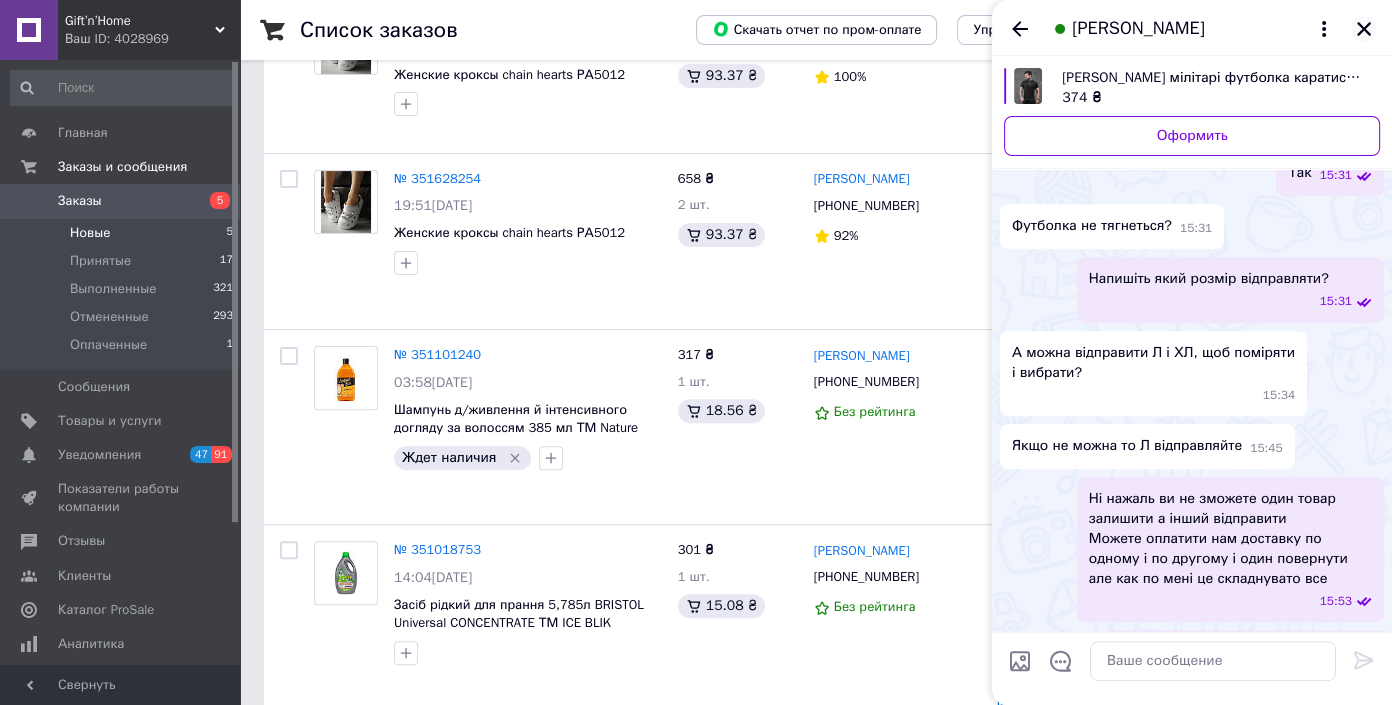 click 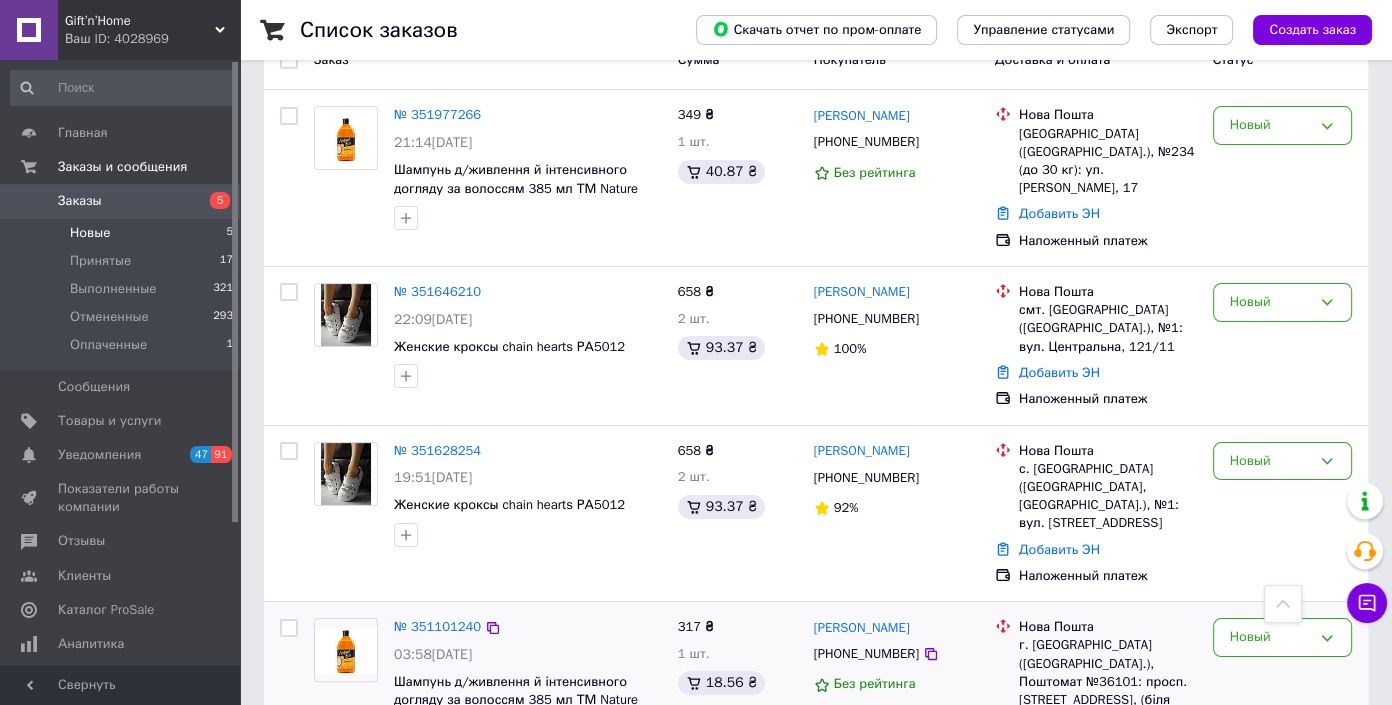 scroll, scrollTop: 208, scrollLeft: 0, axis: vertical 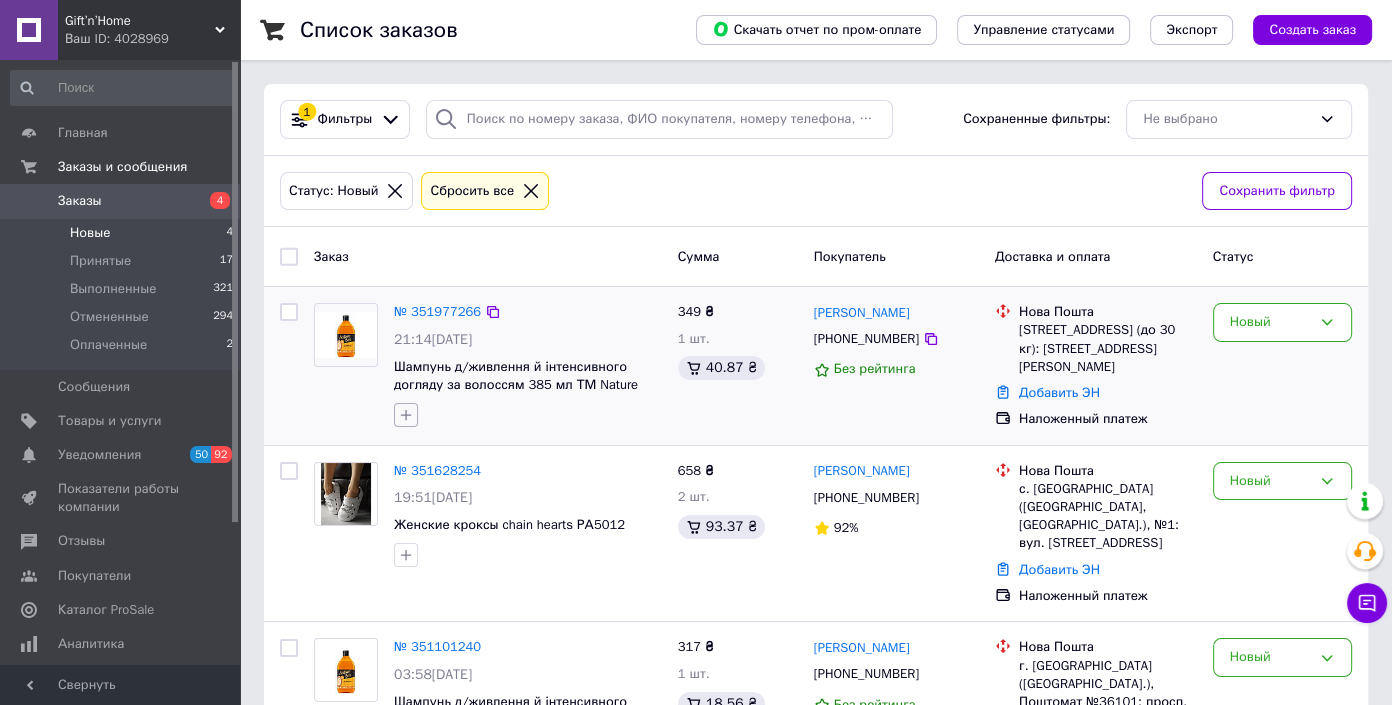 click 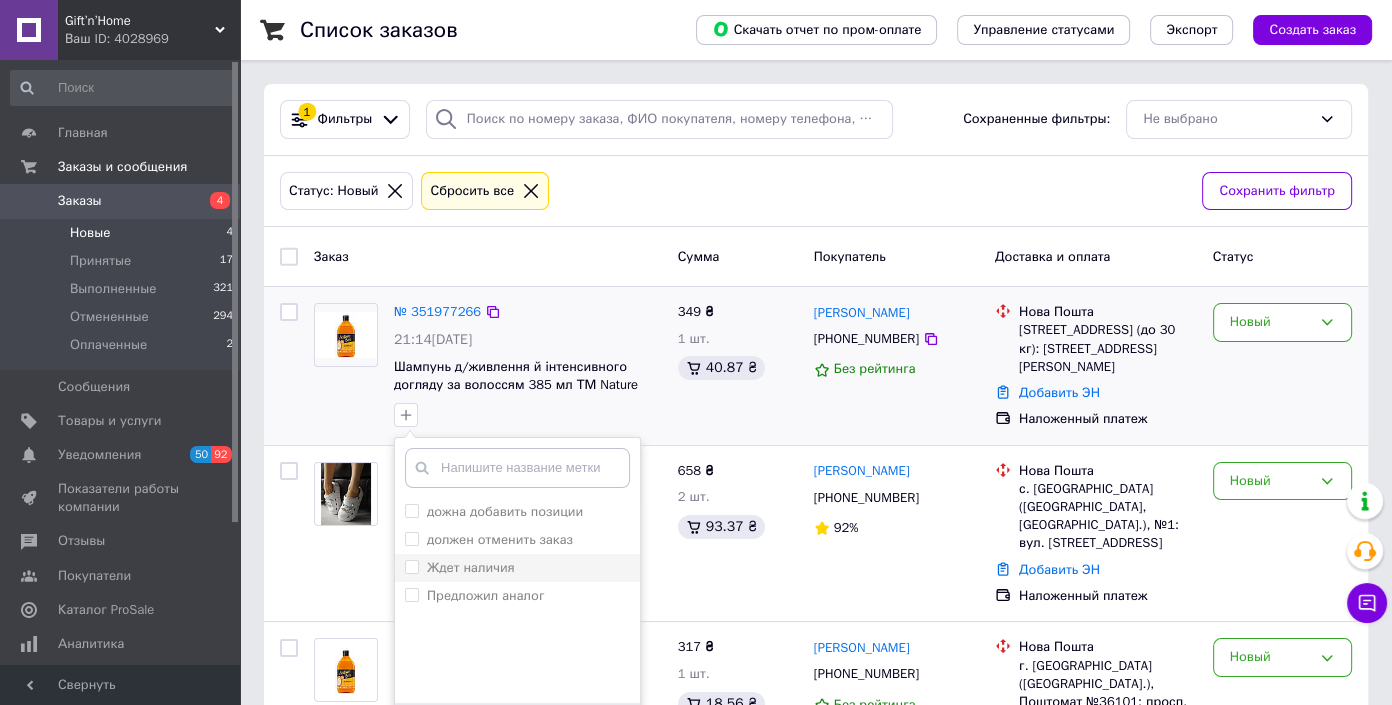 click on "Ждет наличия" at bounding box center (517, 568) 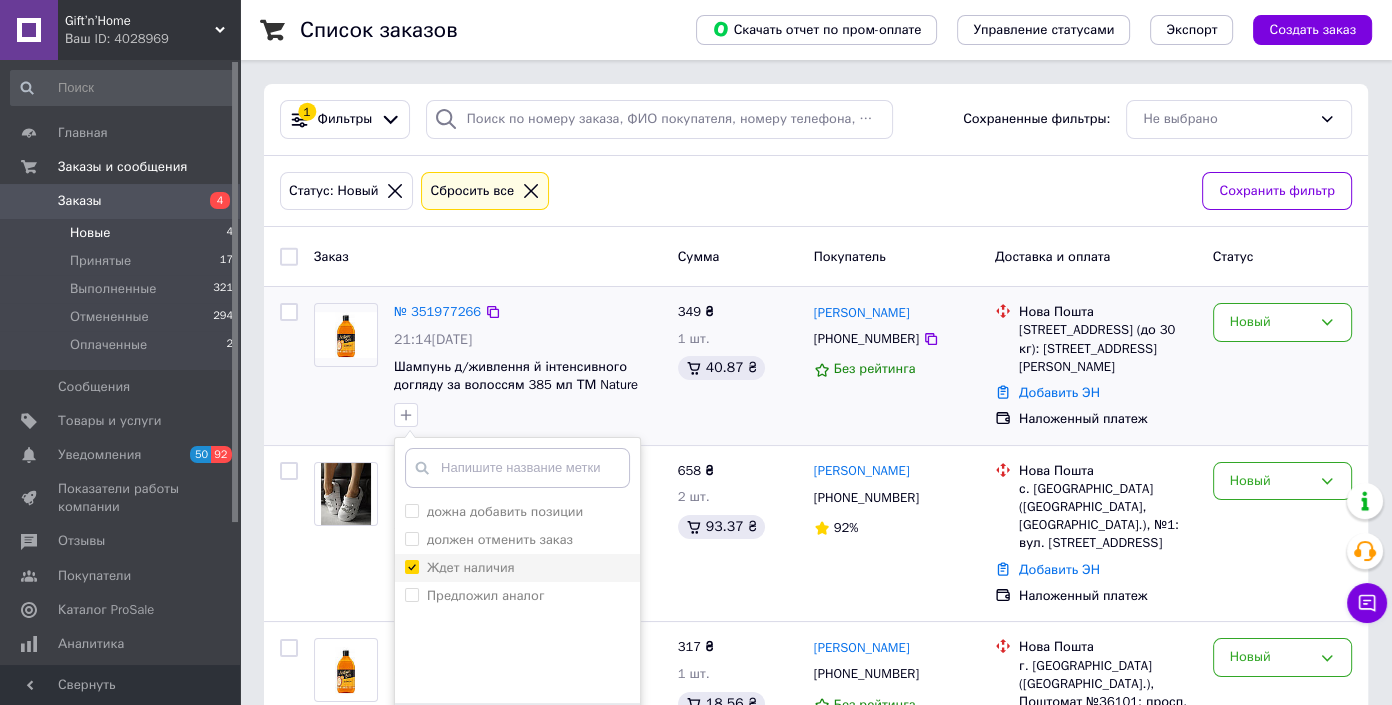 checkbox on "true" 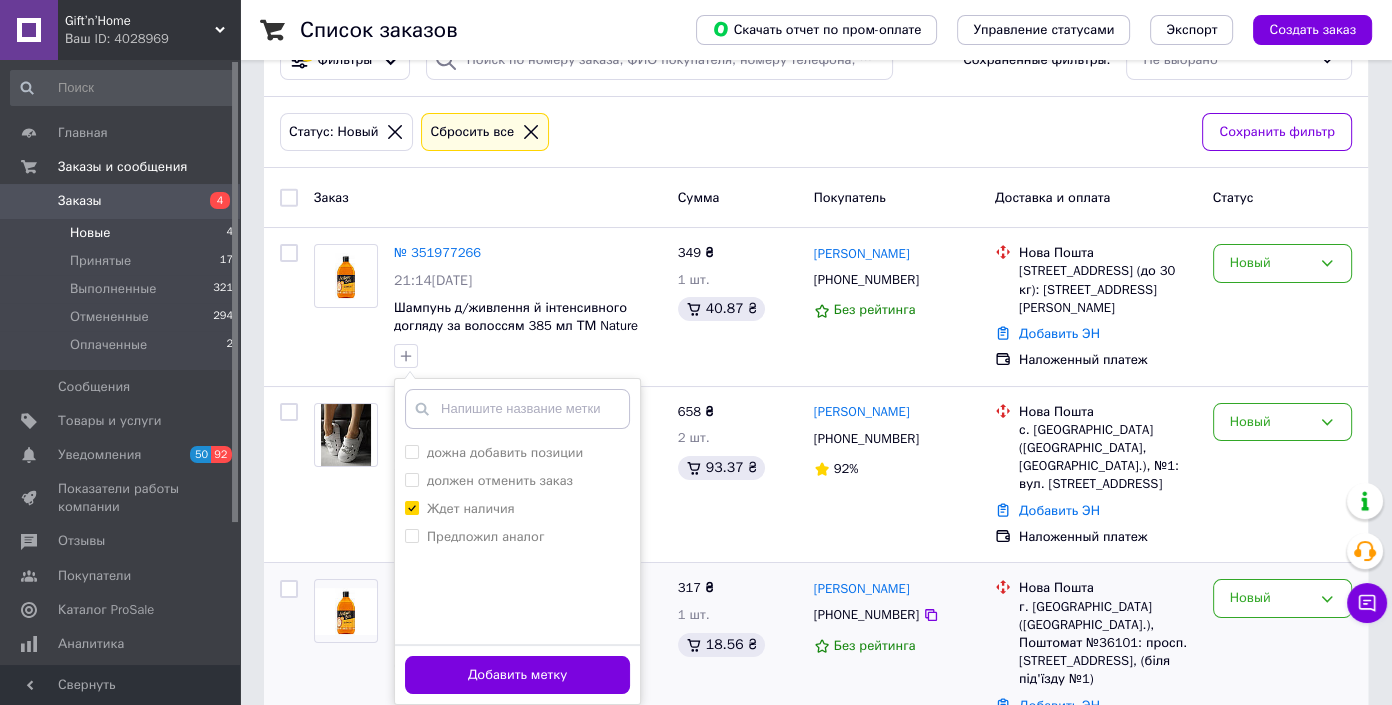 scroll, scrollTop: 90, scrollLeft: 0, axis: vertical 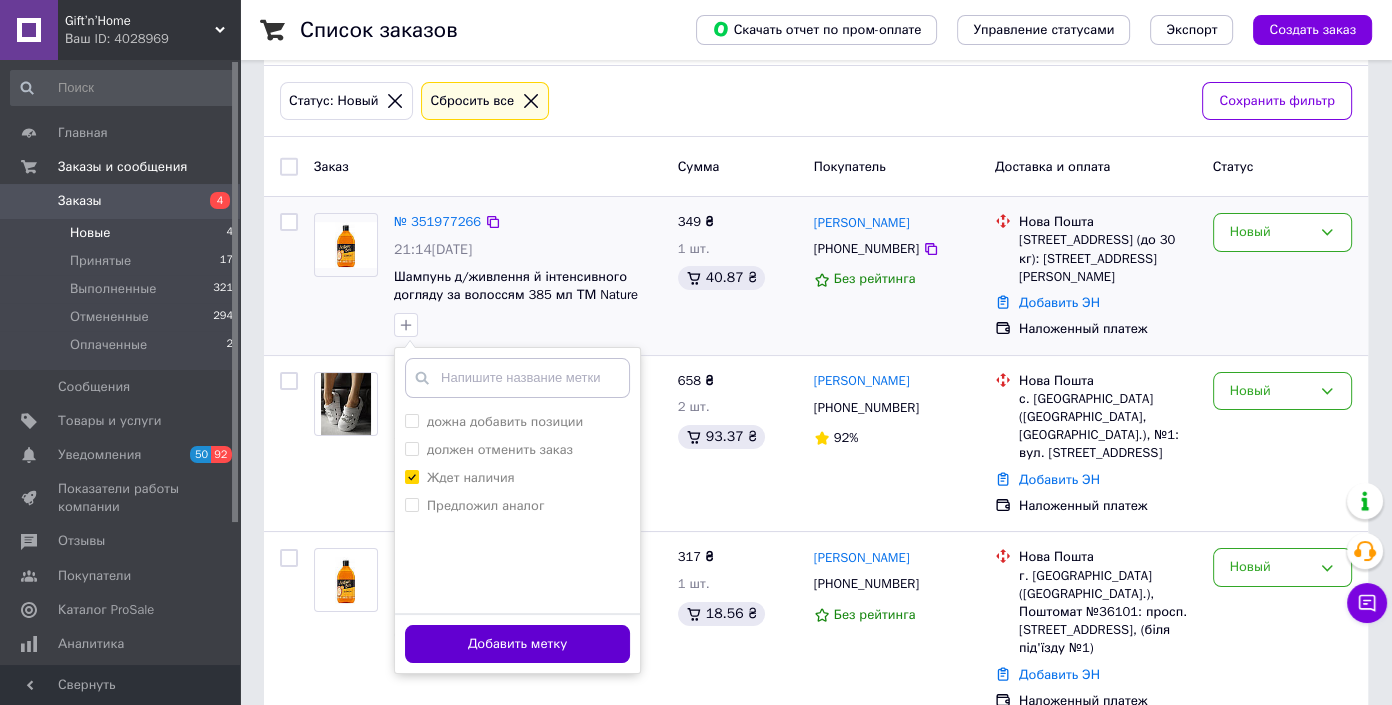 click on "Добавить метку" at bounding box center [517, 644] 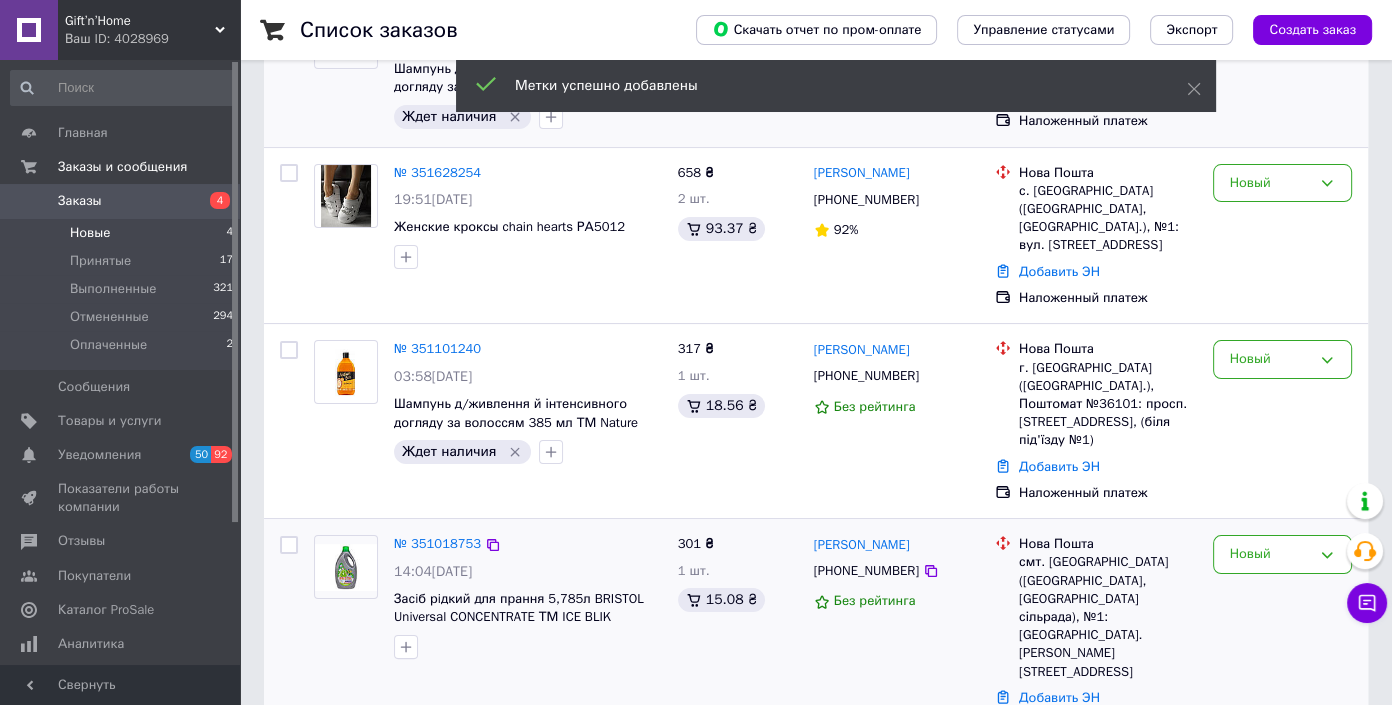 scroll, scrollTop: 311, scrollLeft: 0, axis: vertical 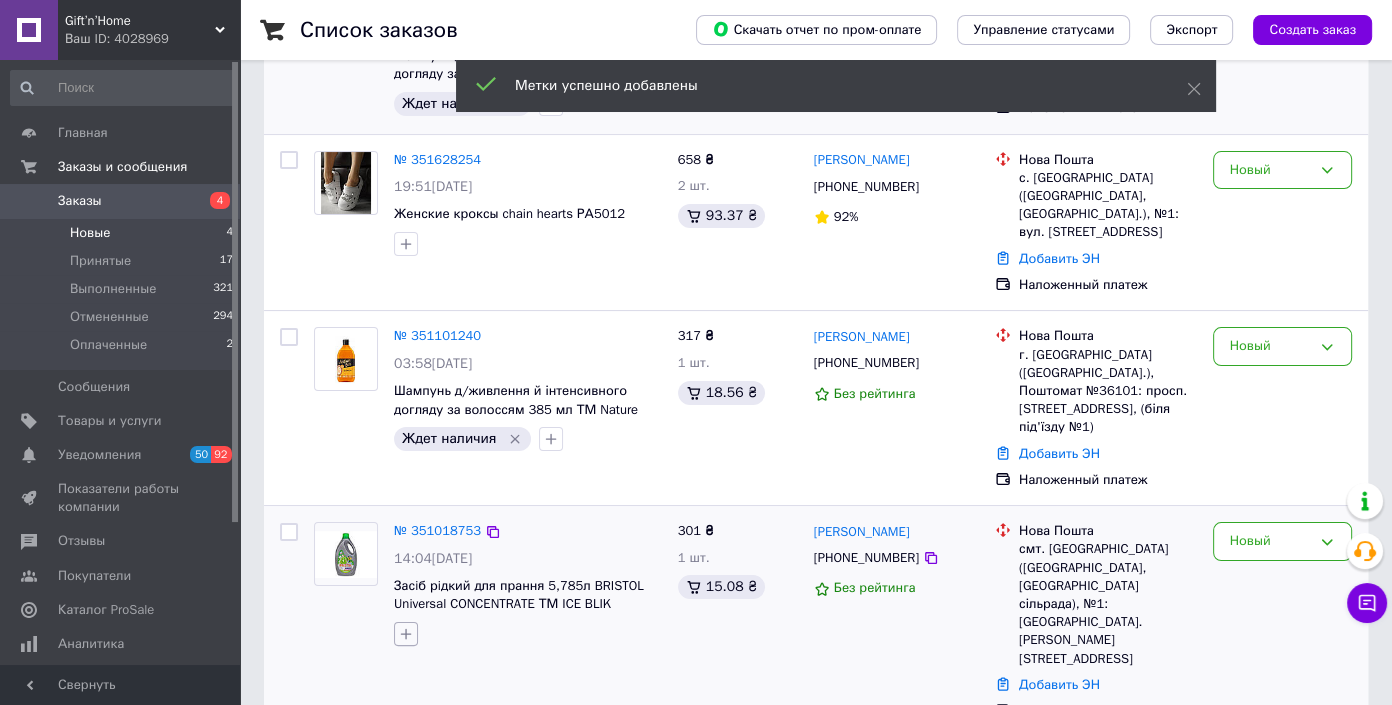 click 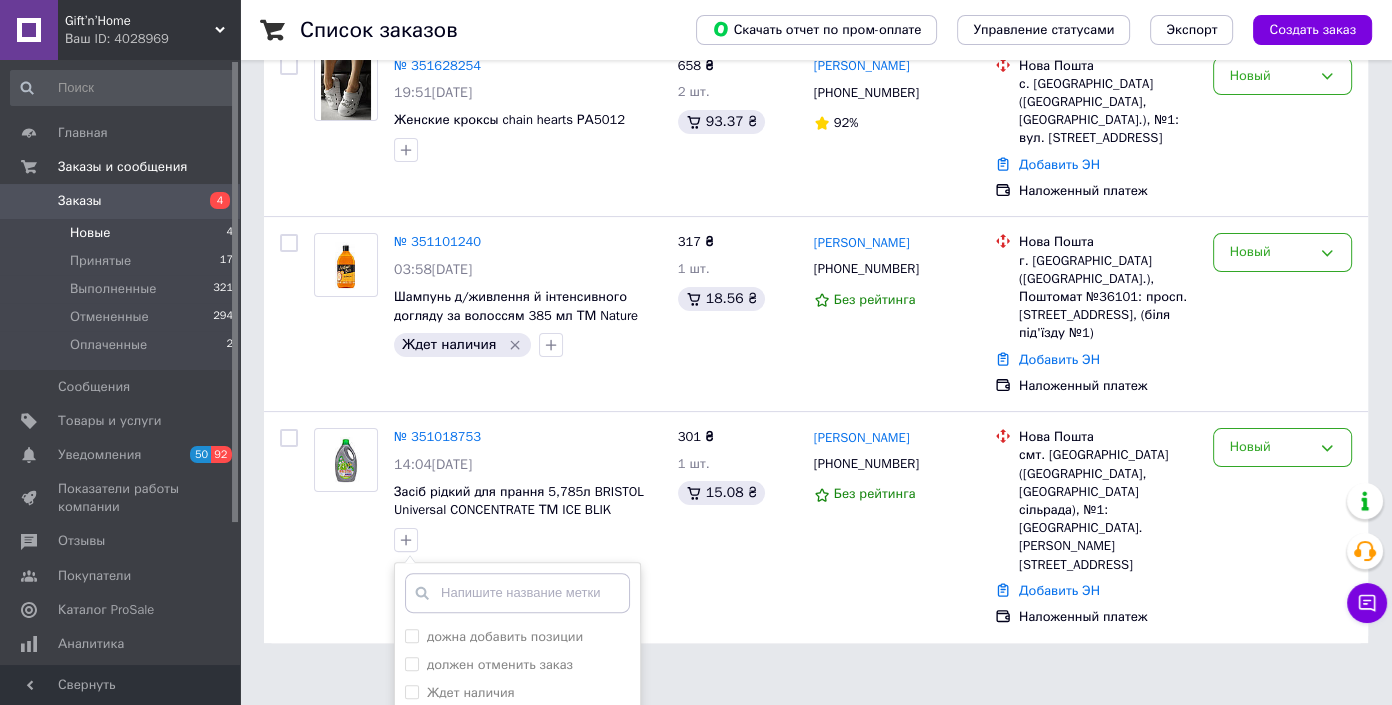 scroll, scrollTop: 493, scrollLeft: 0, axis: vertical 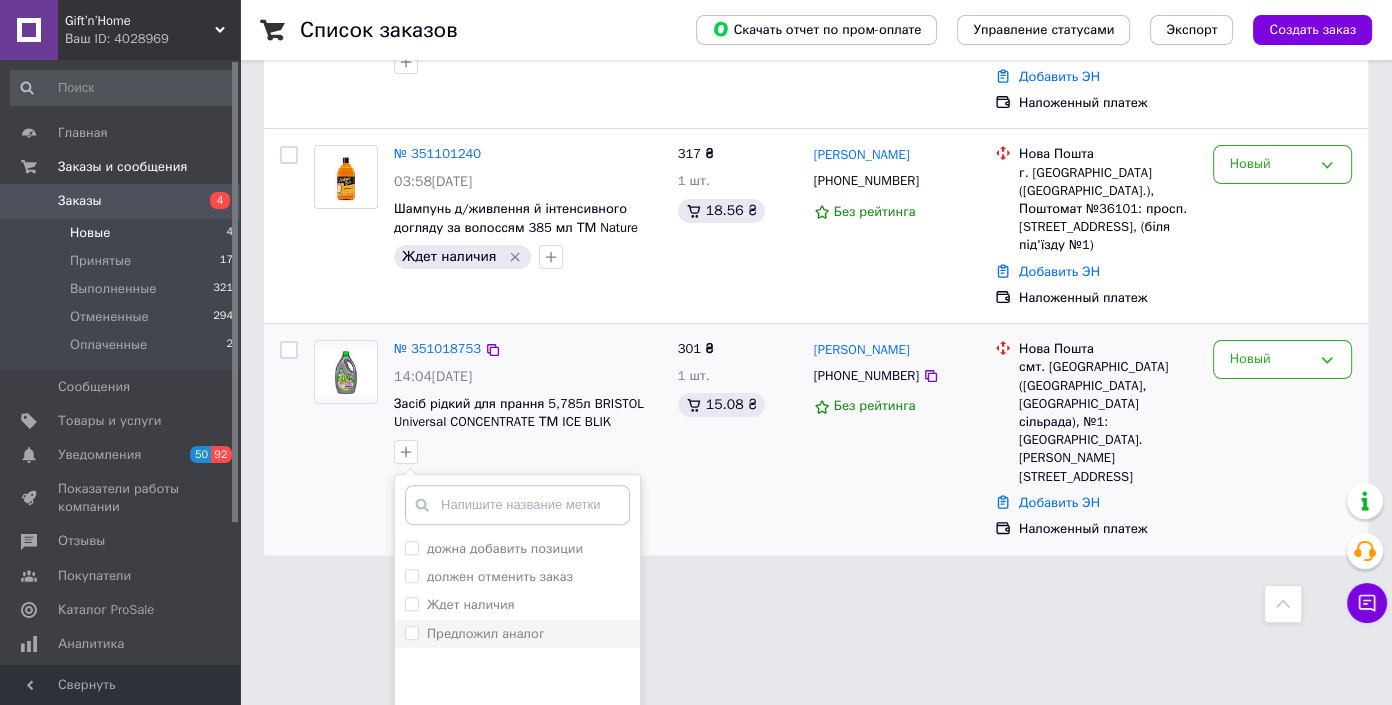 click on "Предложил аналог" at bounding box center [517, 634] 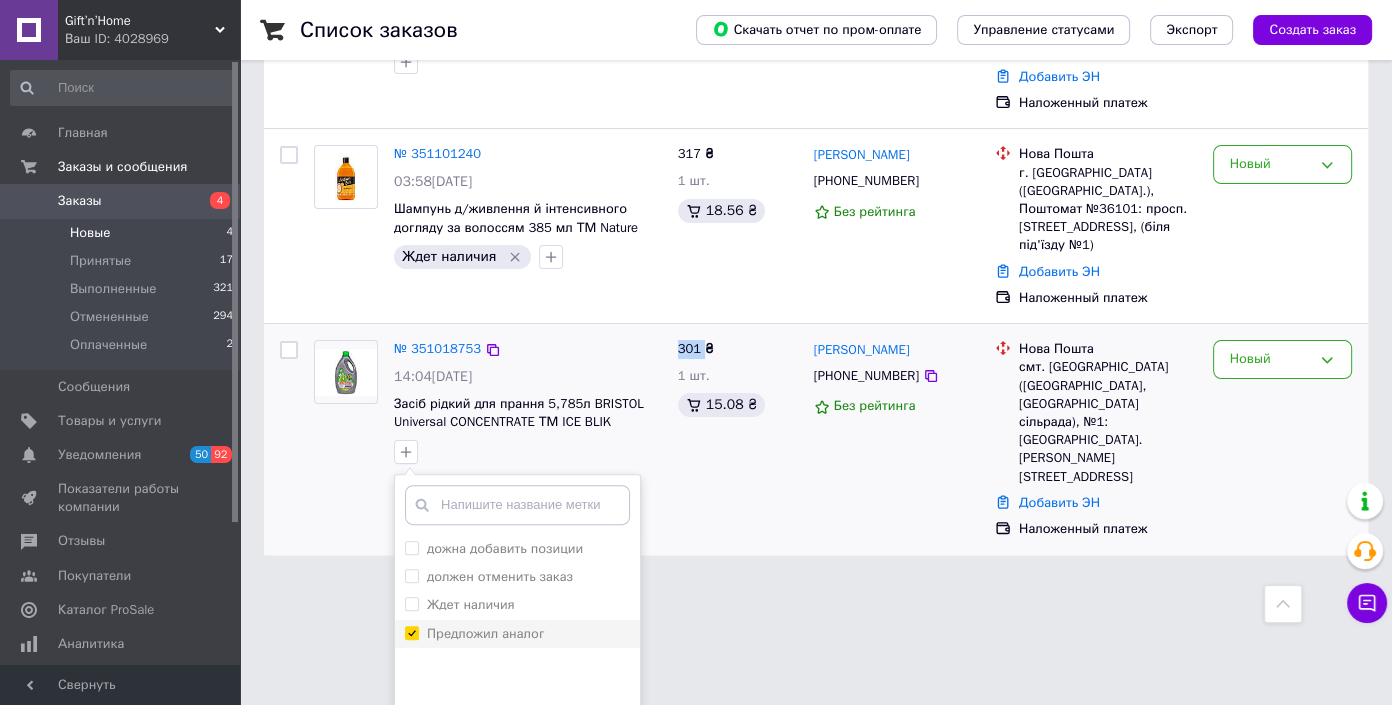 click on "Предложил аналог" at bounding box center (517, 634) 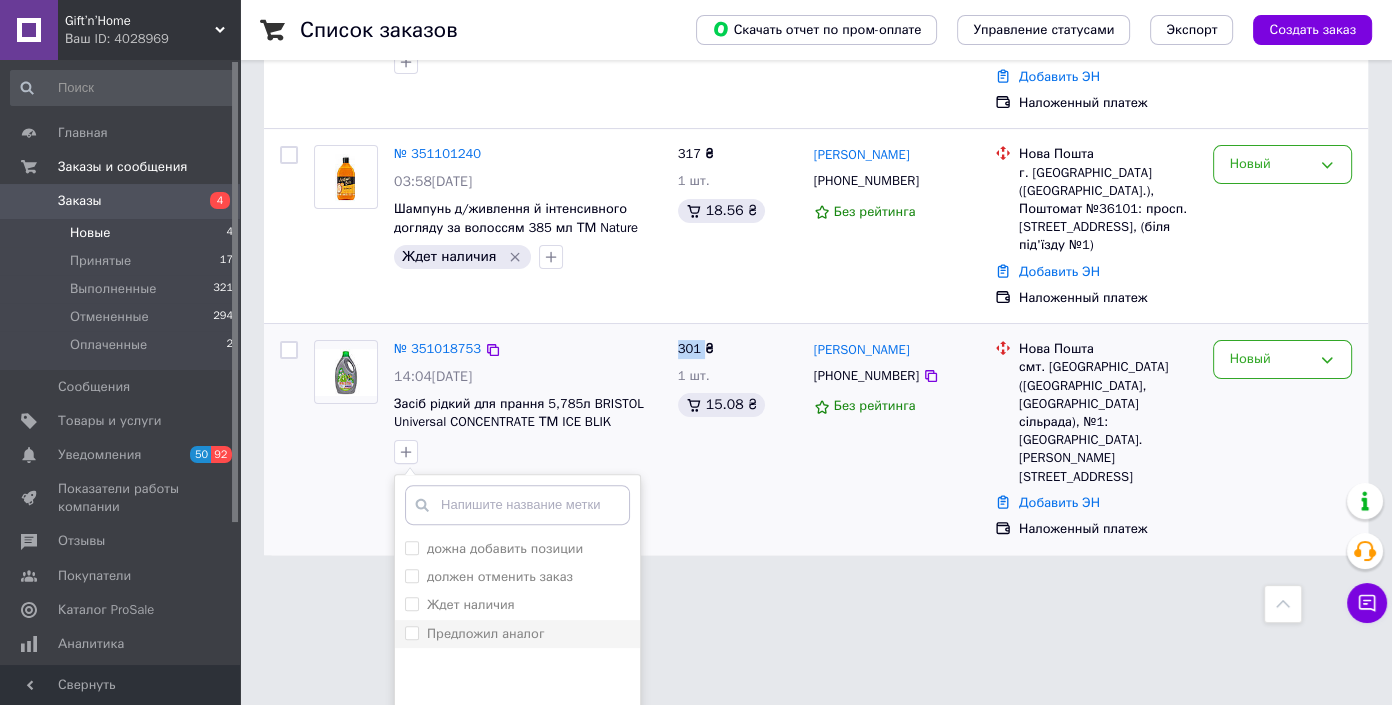 checkbox on "false" 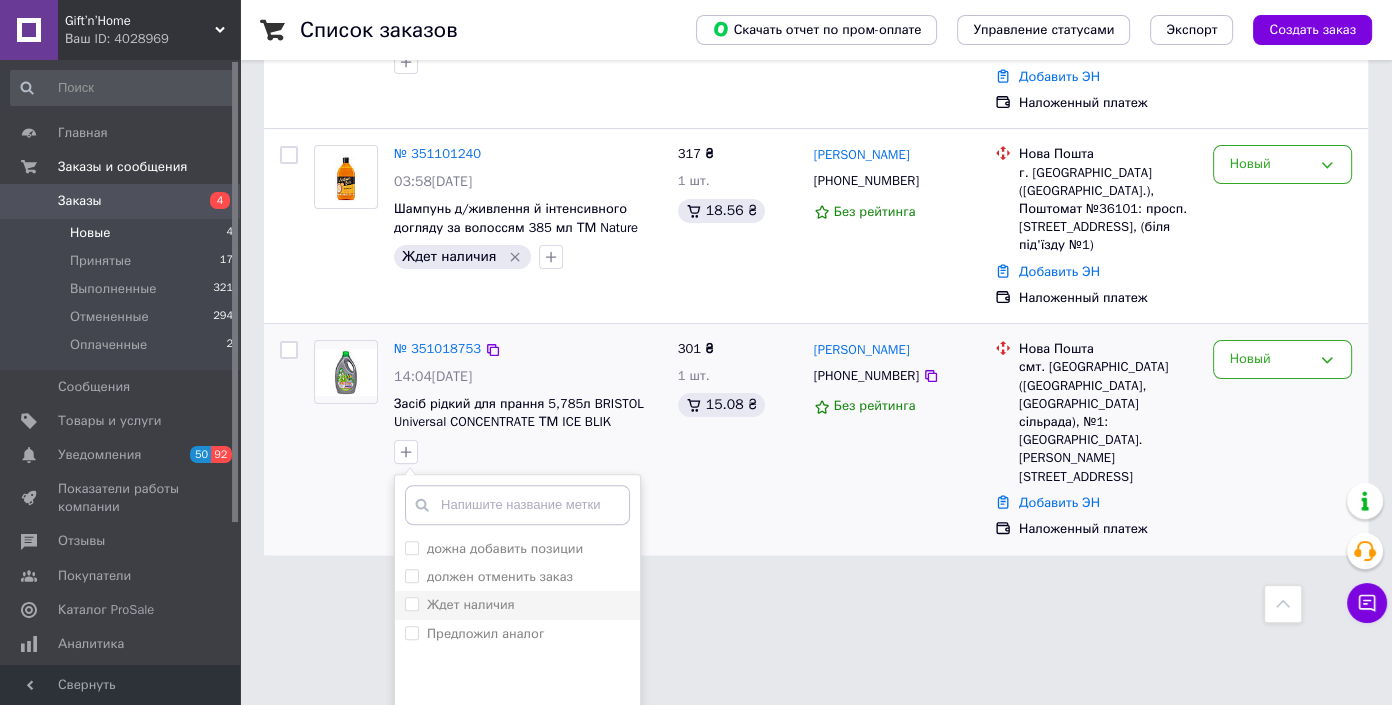 drag, startPoint x: 528, startPoint y: 585, endPoint x: 540, endPoint y: 580, distance: 13 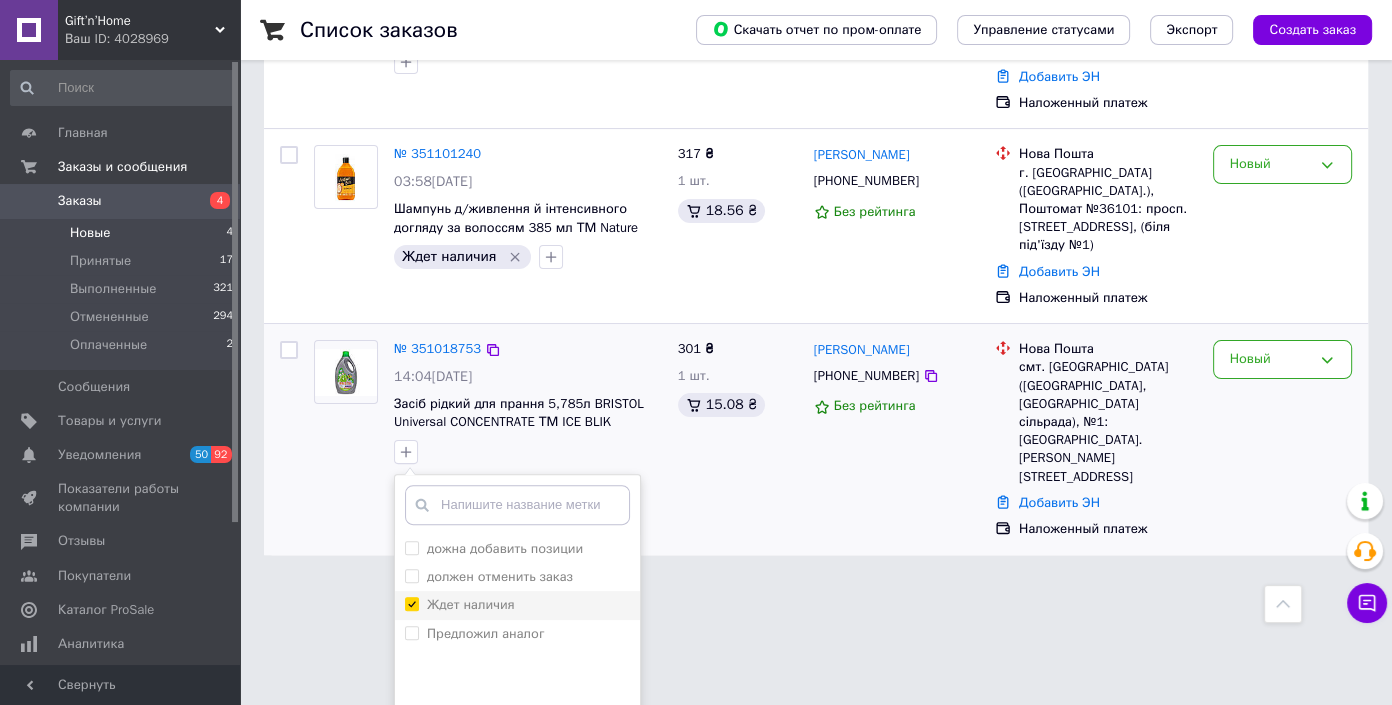 checkbox on "true" 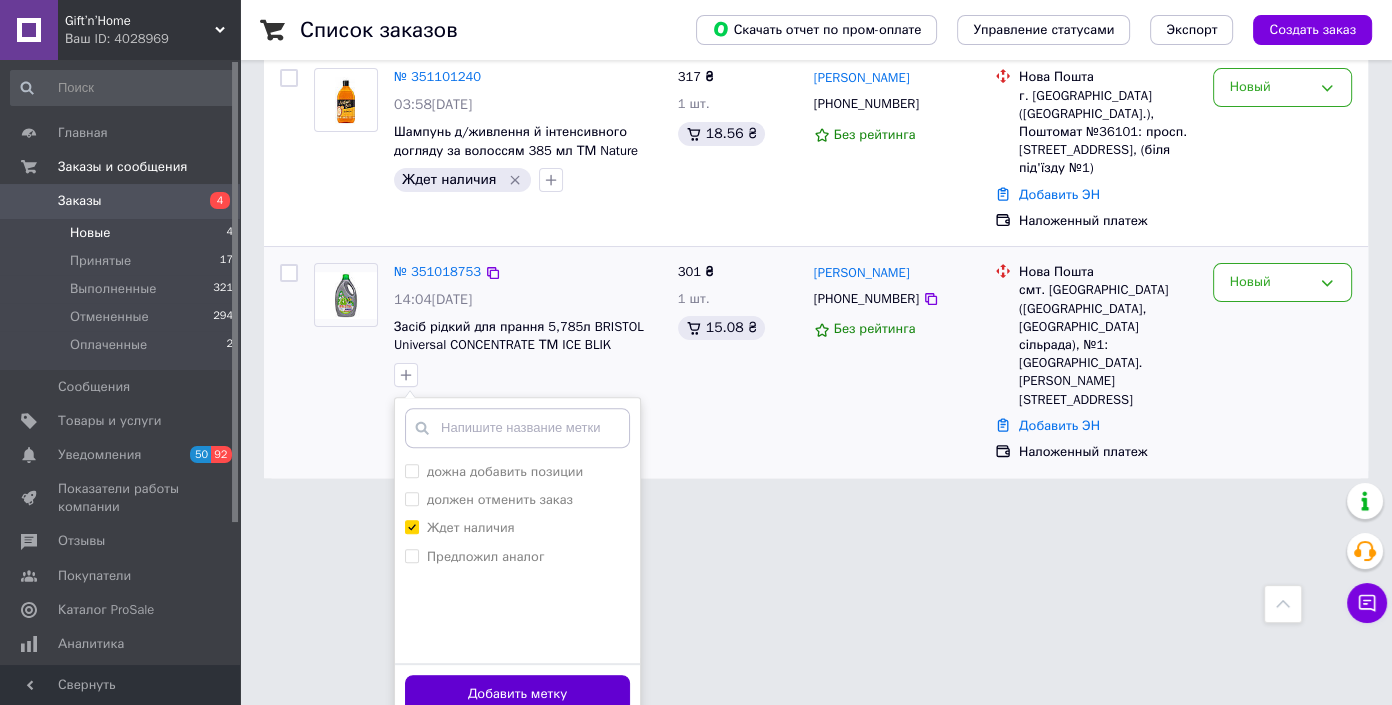 click on "Добавить метку" at bounding box center (517, 694) 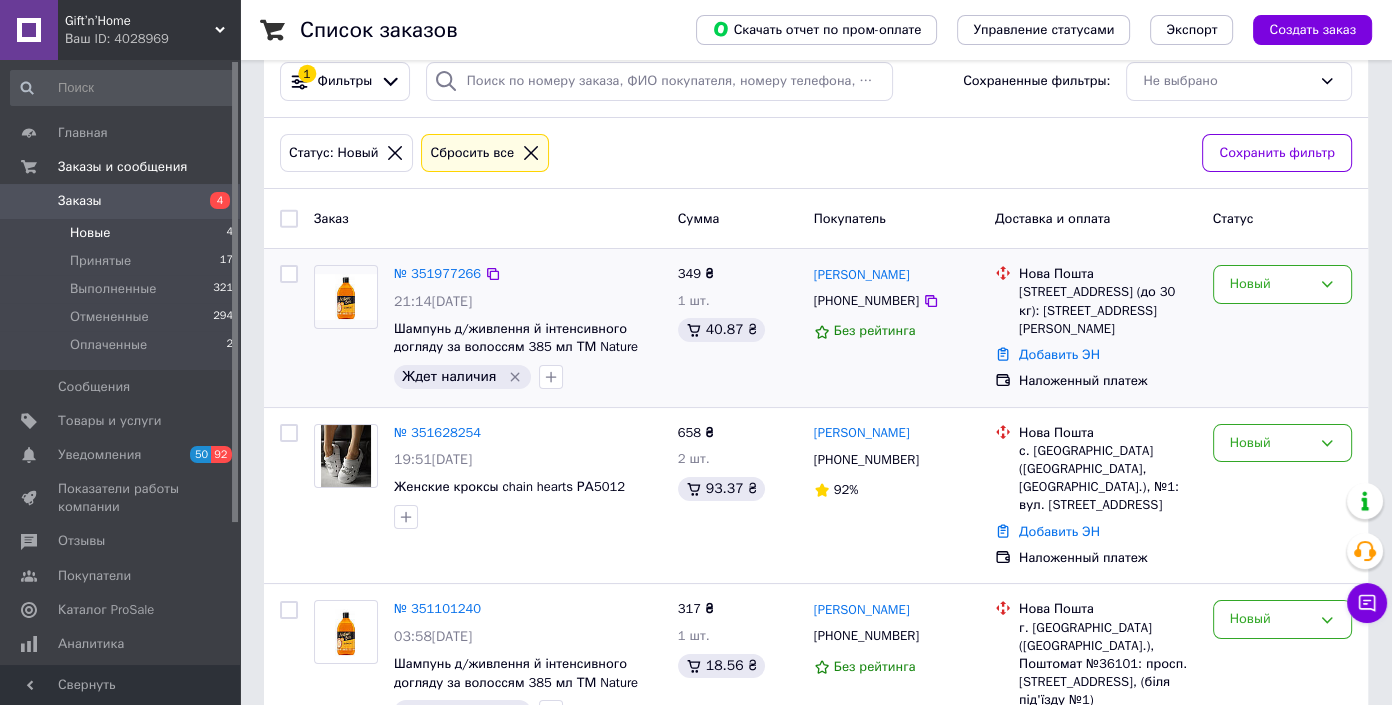scroll, scrollTop: 0, scrollLeft: 0, axis: both 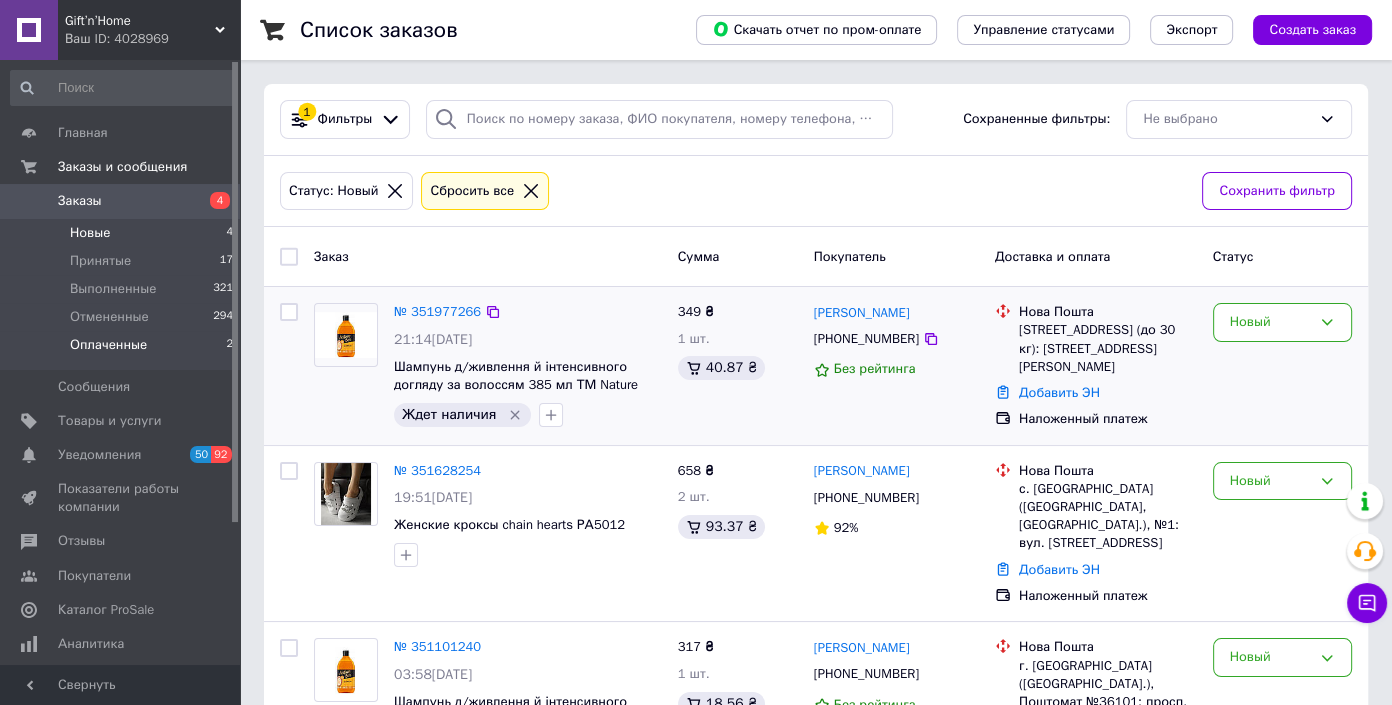 click on "Оплаченные 2" at bounding box center (122, 350) 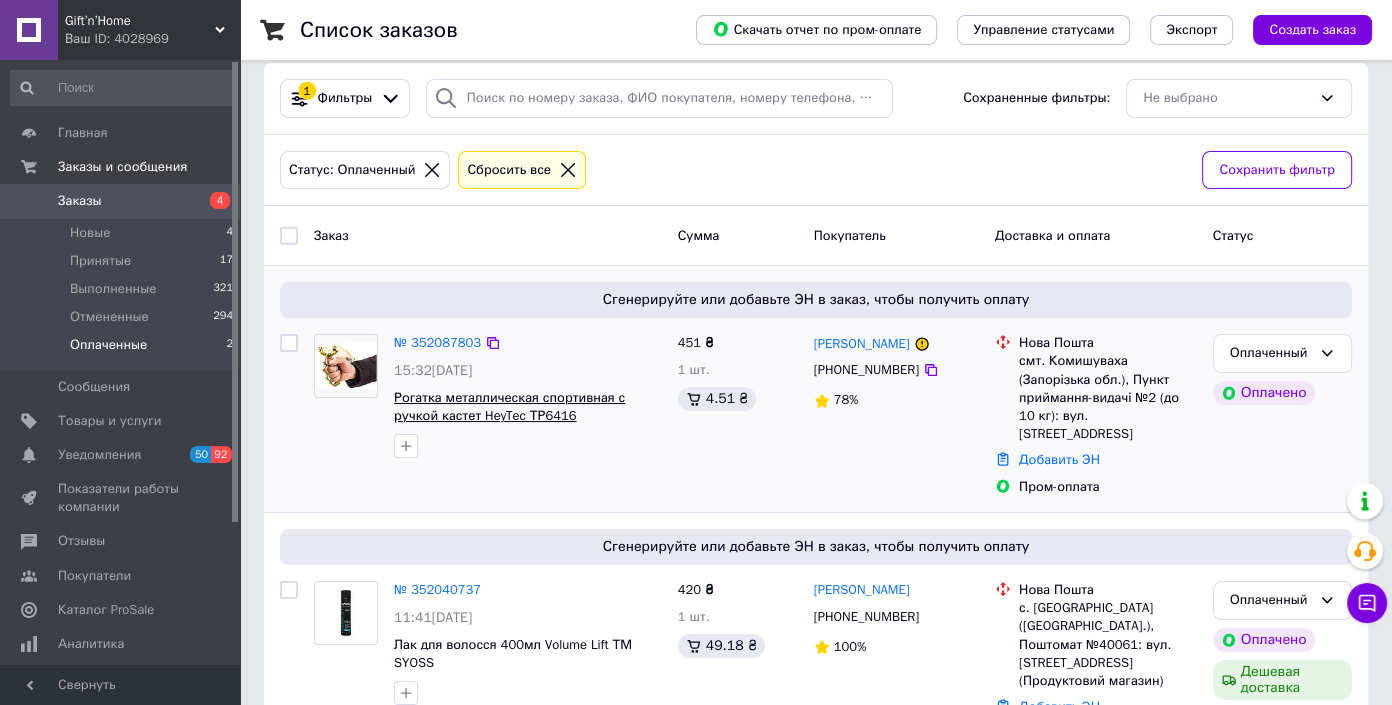 scroll, scrollTop: 0, scrollLeft: 0, axis: both 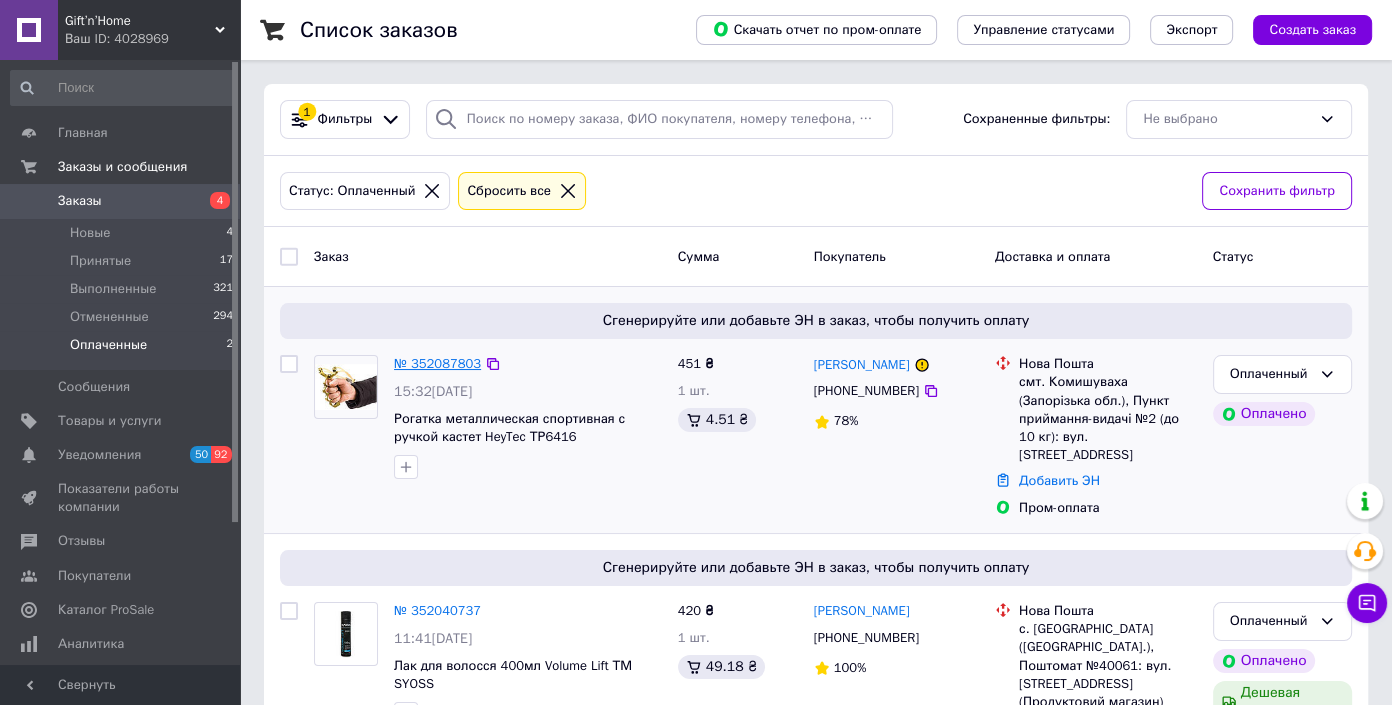 click on "№ 352087803" at bounding box center [437, 363] 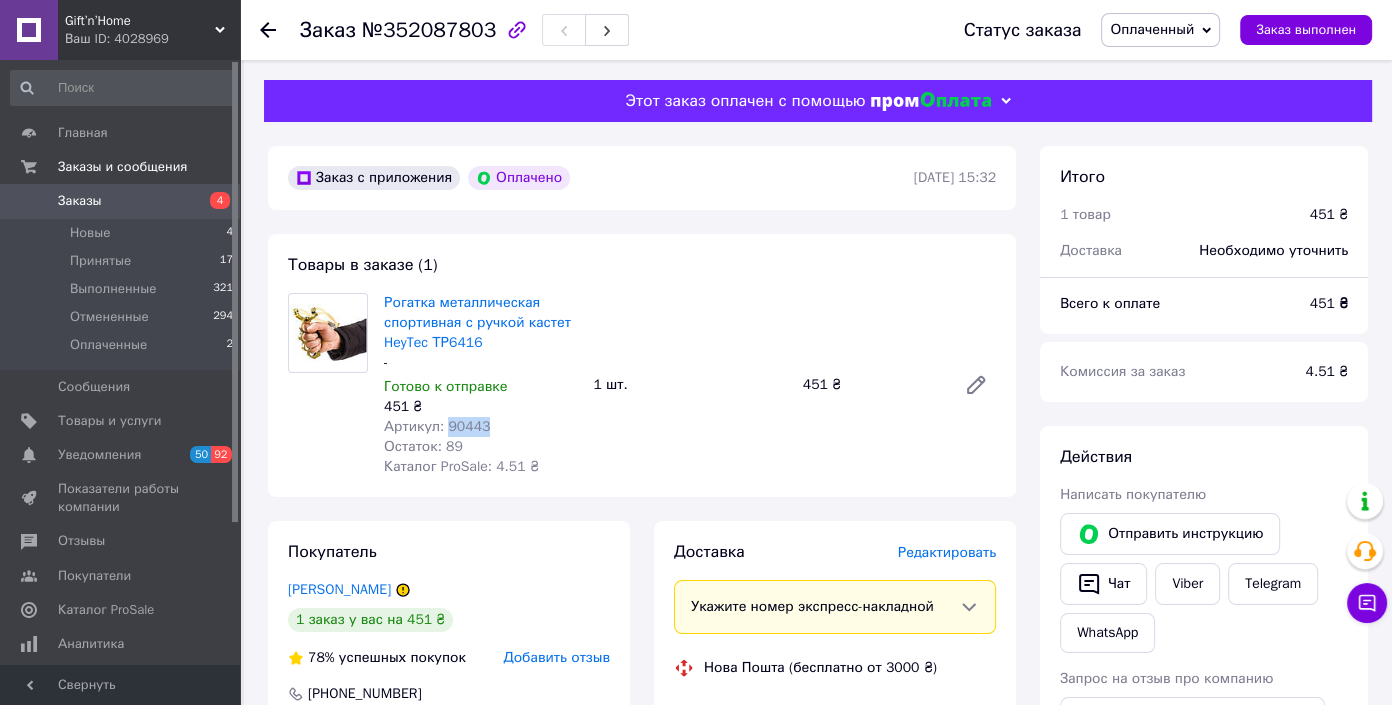 drag, startPoint x: 507, startPoint y: 421, endPoint x: 443, endPoint y: 424, distance: 64.070274 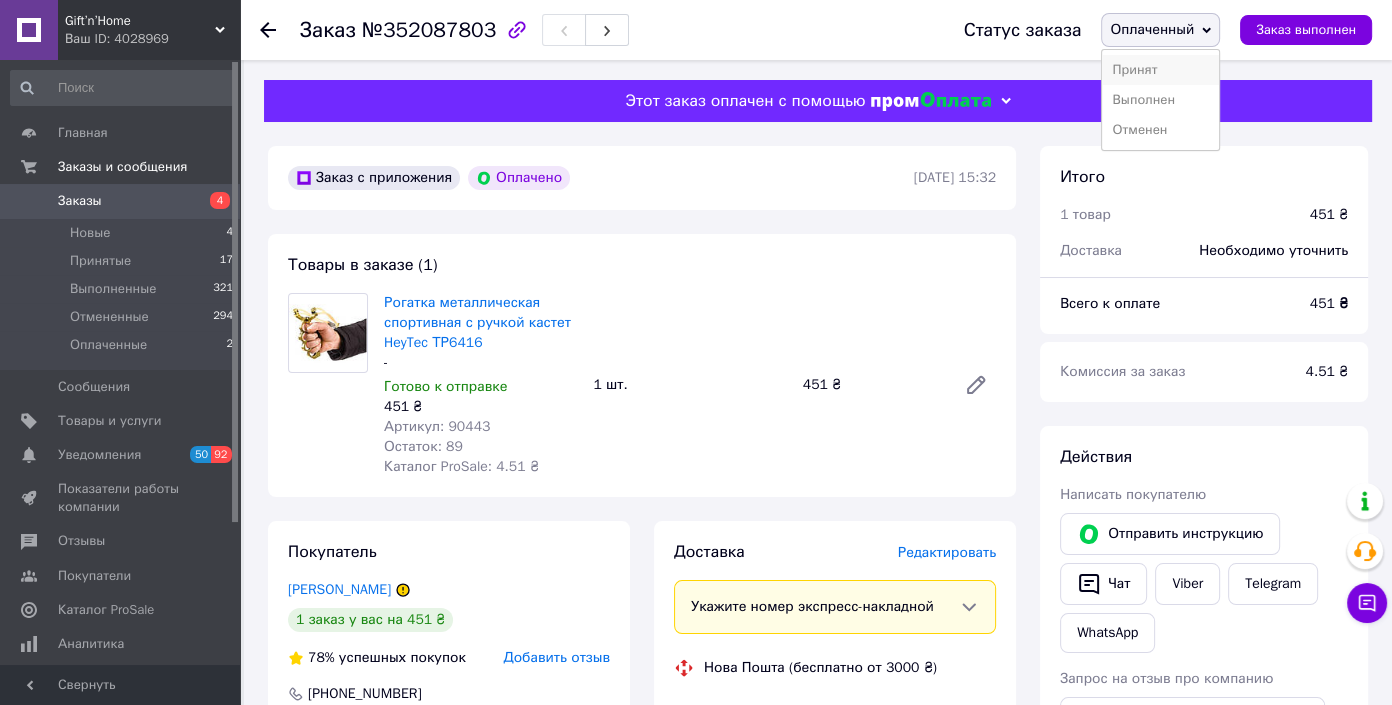 click on "Принят" at bounding box center [1160, 70] 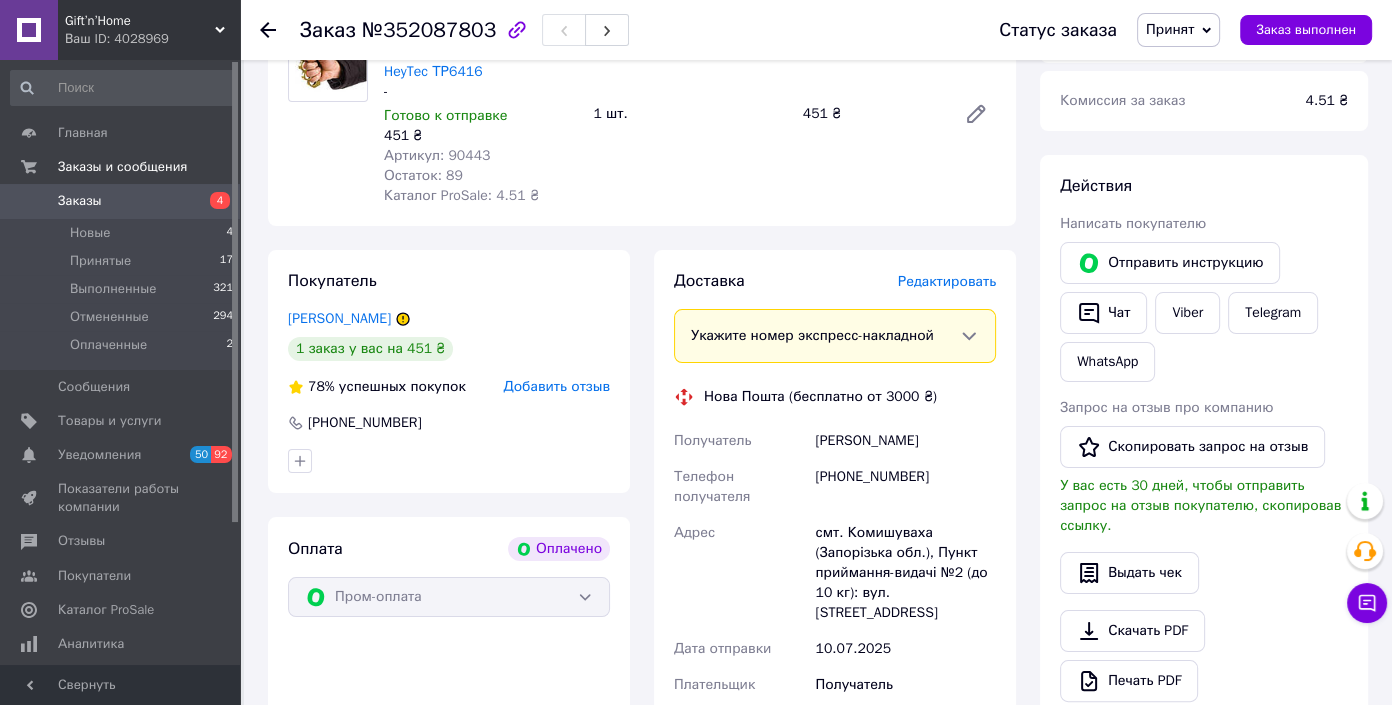 scroll, scrollTop: 272, scrollLeft: 0, axis: vertical 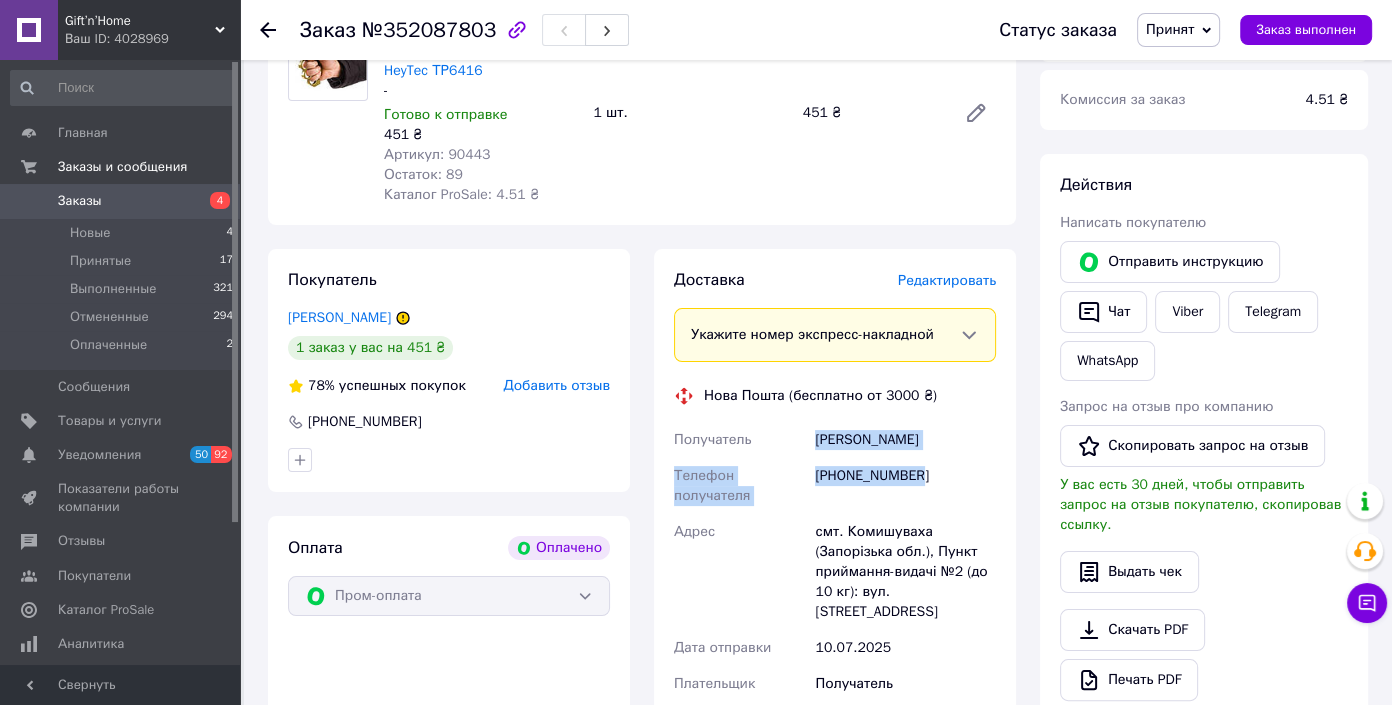 drag, startPoint x: 810, startPoint y: 431, endPoint x: 939, endPoint y: 471, distance: 135.05925 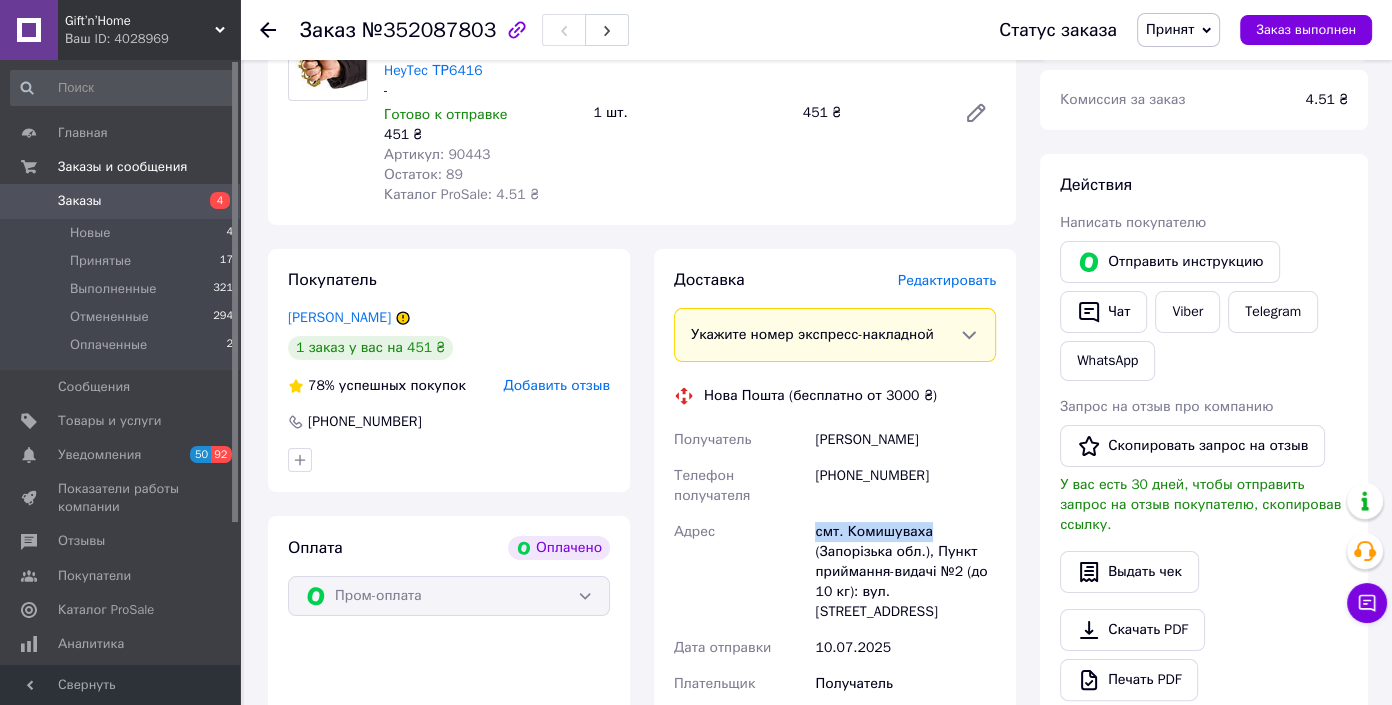 drag, startPoint x: 817, startPoint y: 509, endPoint x: 926, endPoint y: 510, distance: 109.004585 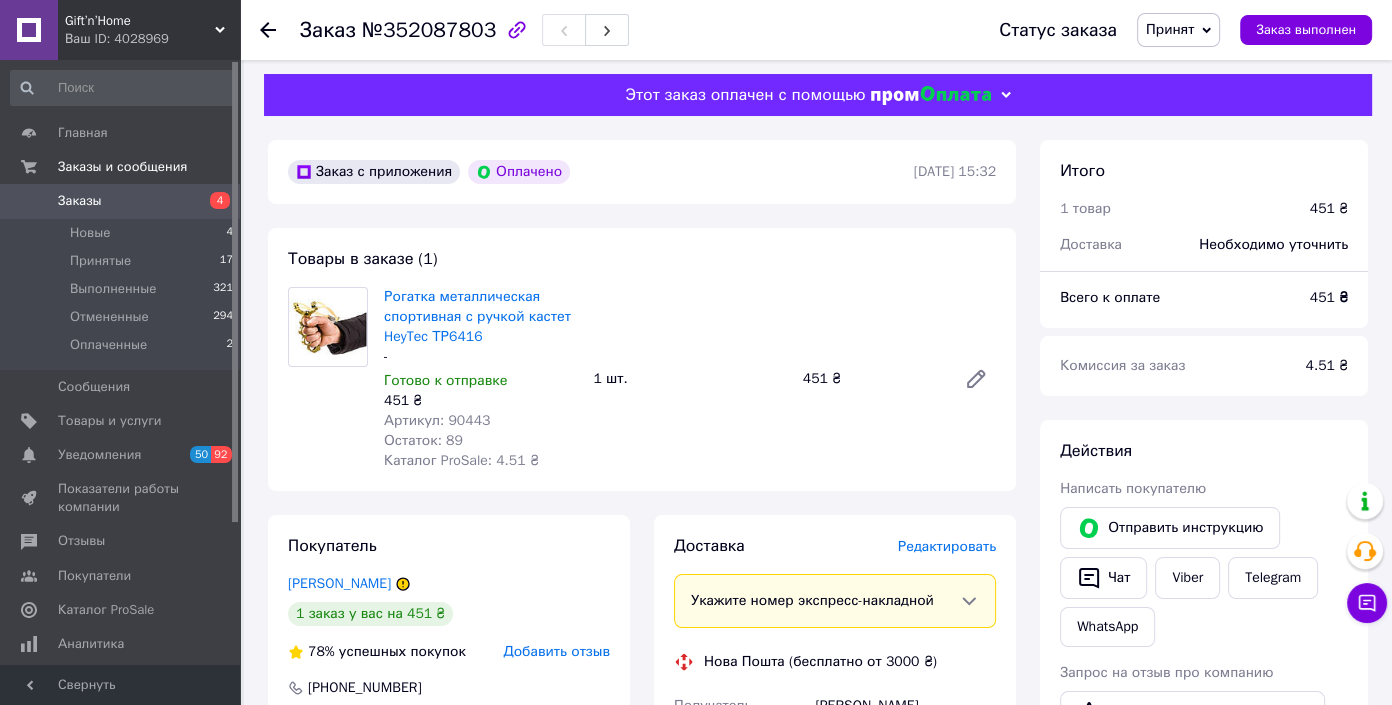 scroll, scrollTop: 0, scrollLeft: 0, axis: both 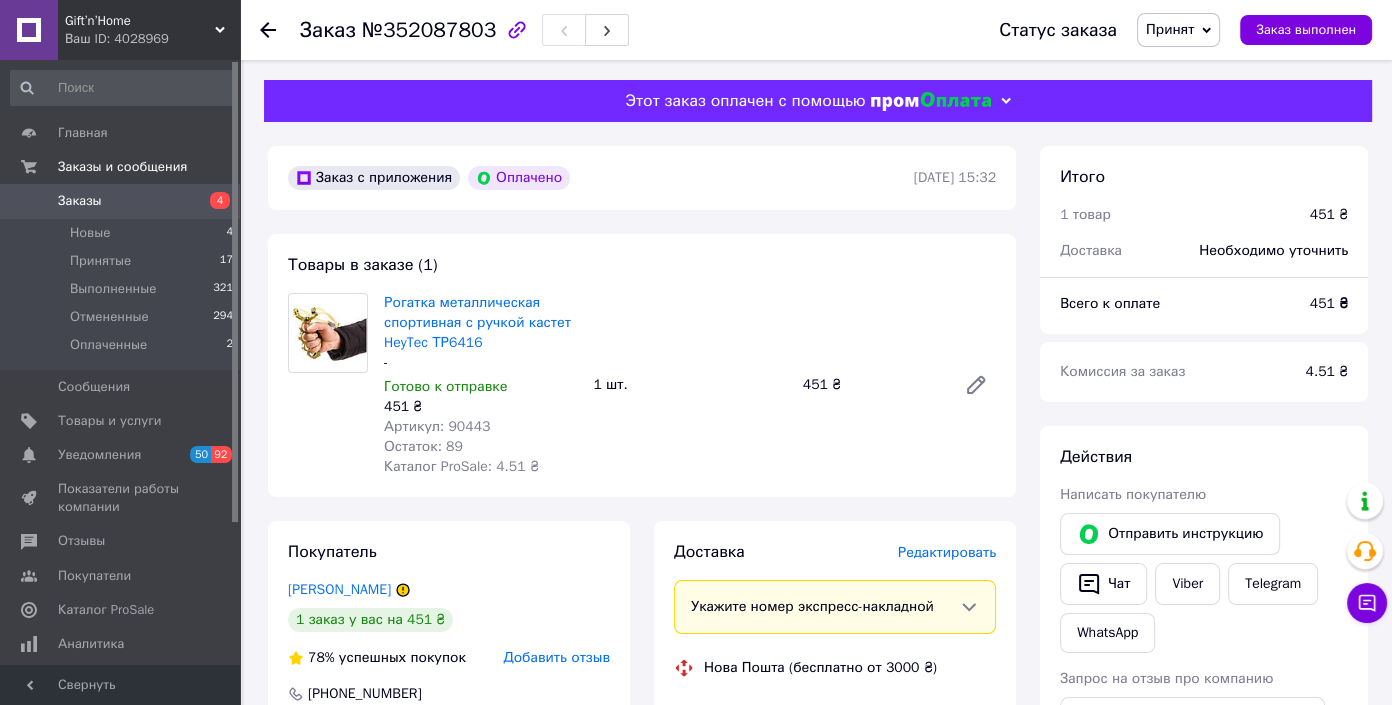 click on "Принят" at bounding box center (1178, 30) 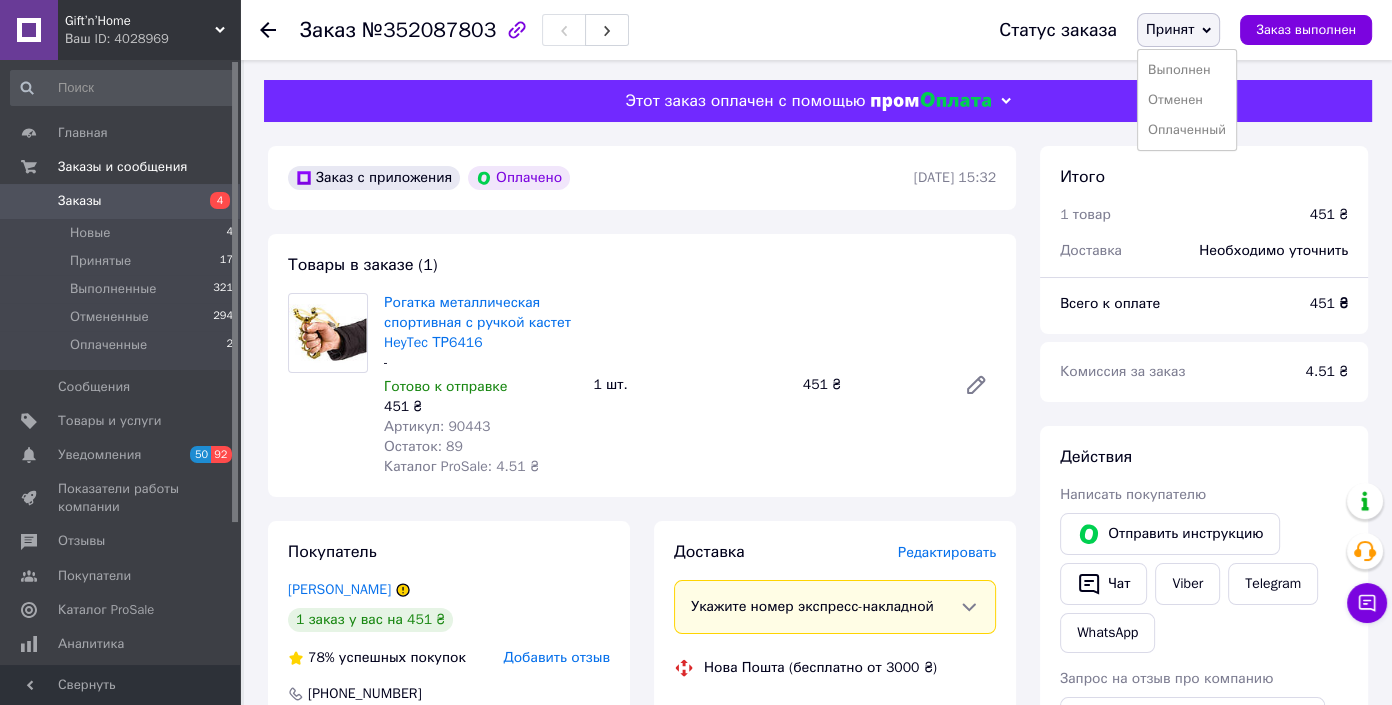 click on "Принят" at bounding box center (1178, 30) 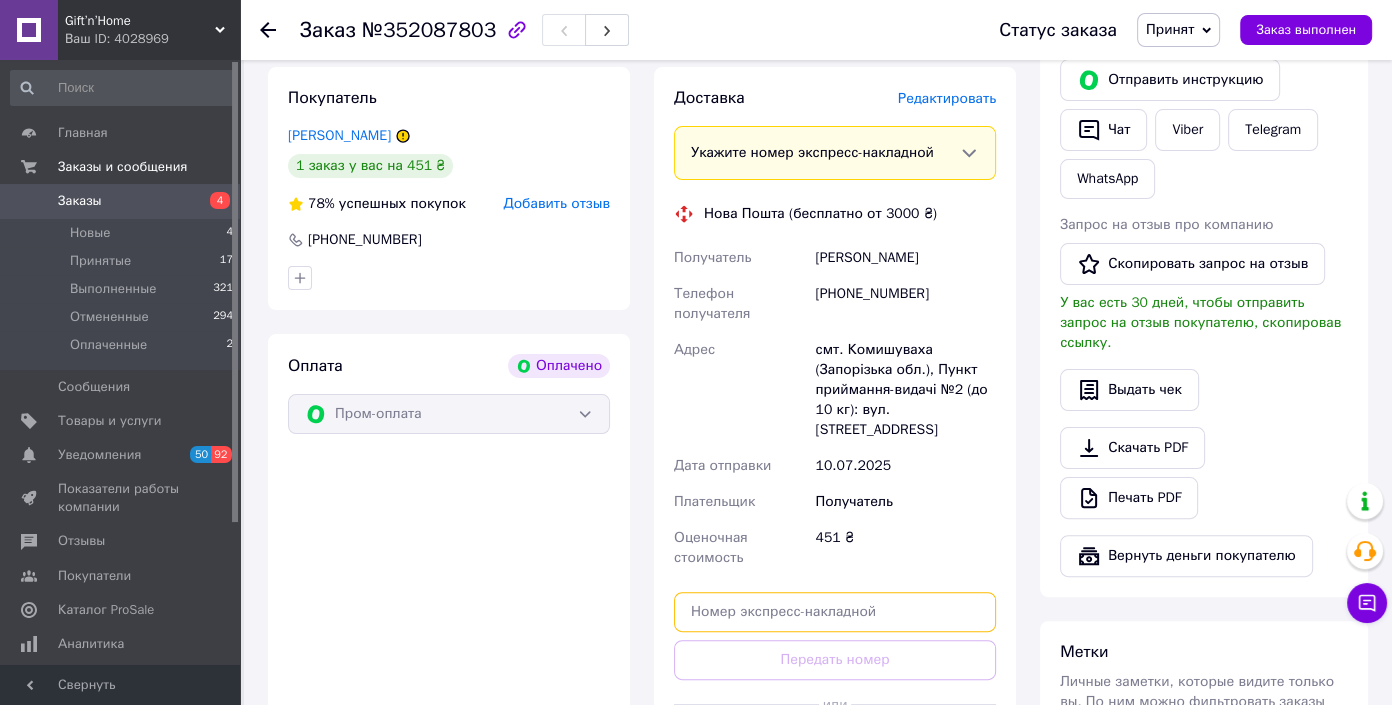 click at bounding box center [835, 612] 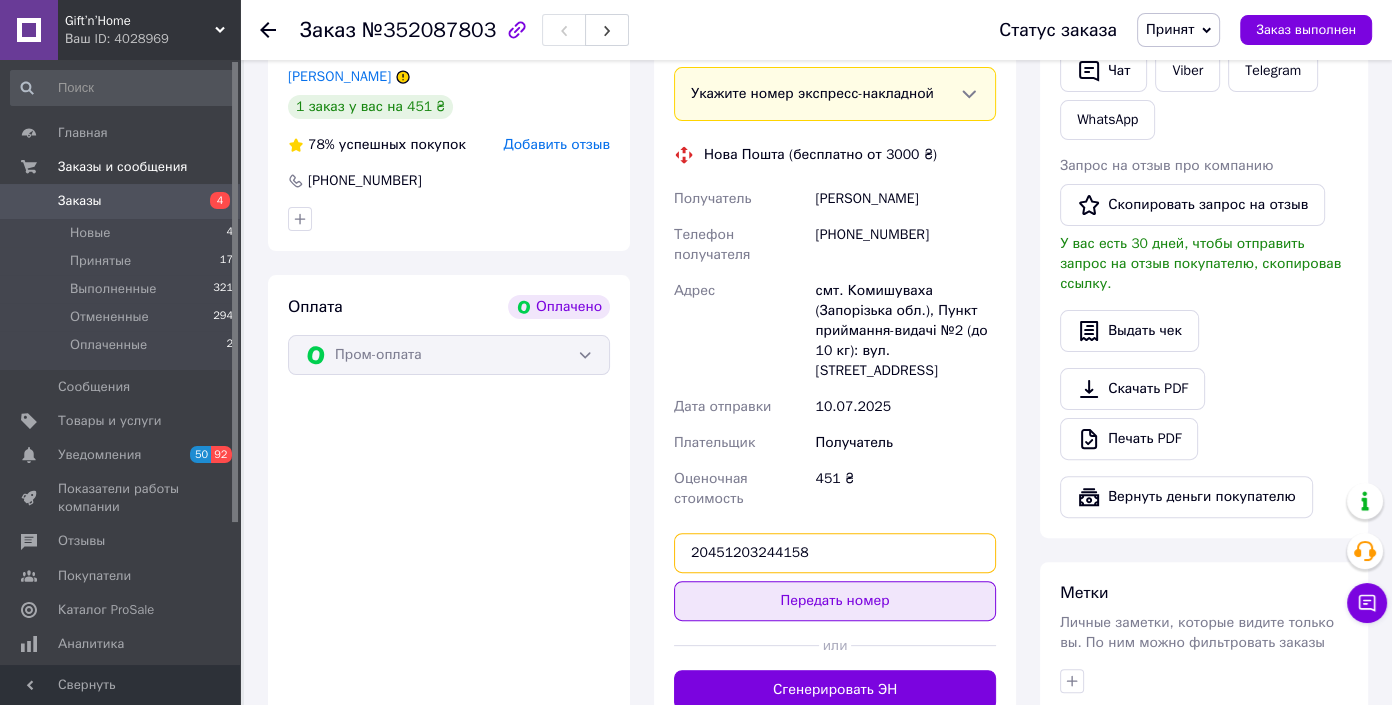 scroll, scrollTop: 545, scrollLeft: 0, axis: vertical 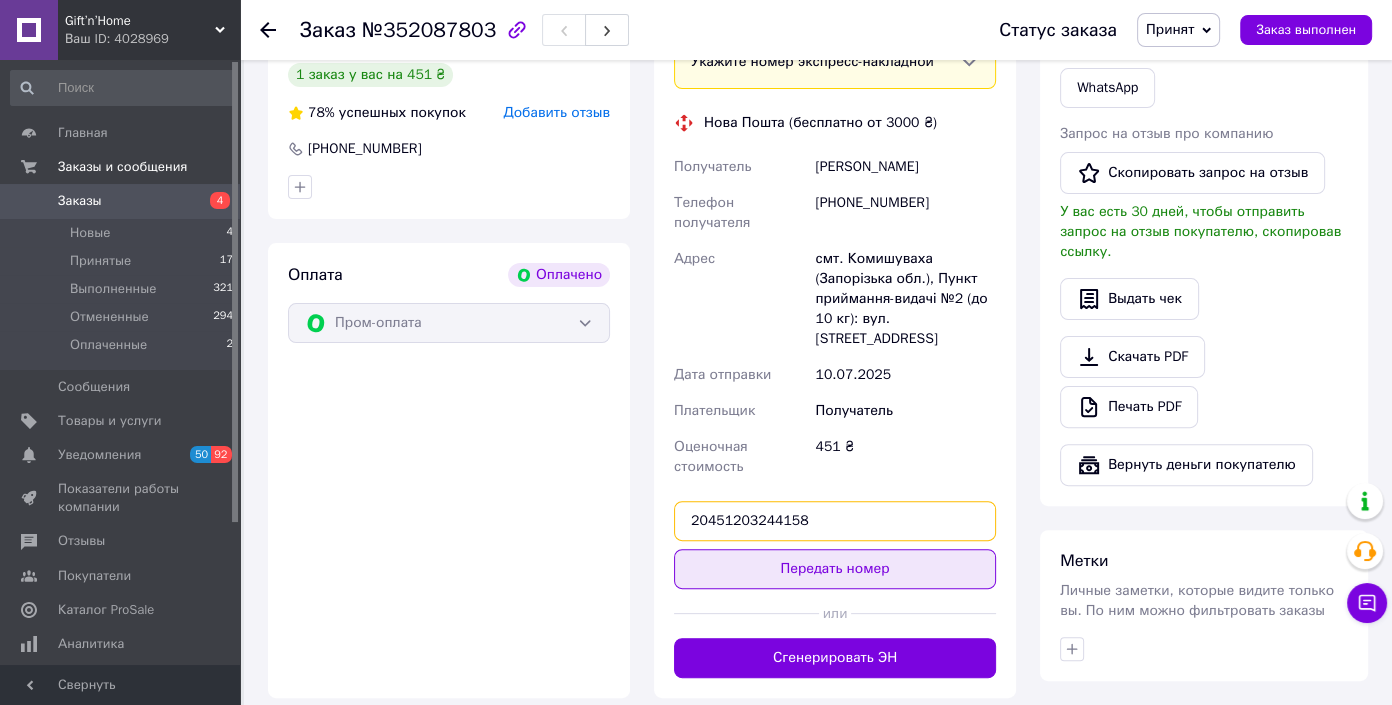 type on "20451203244158" 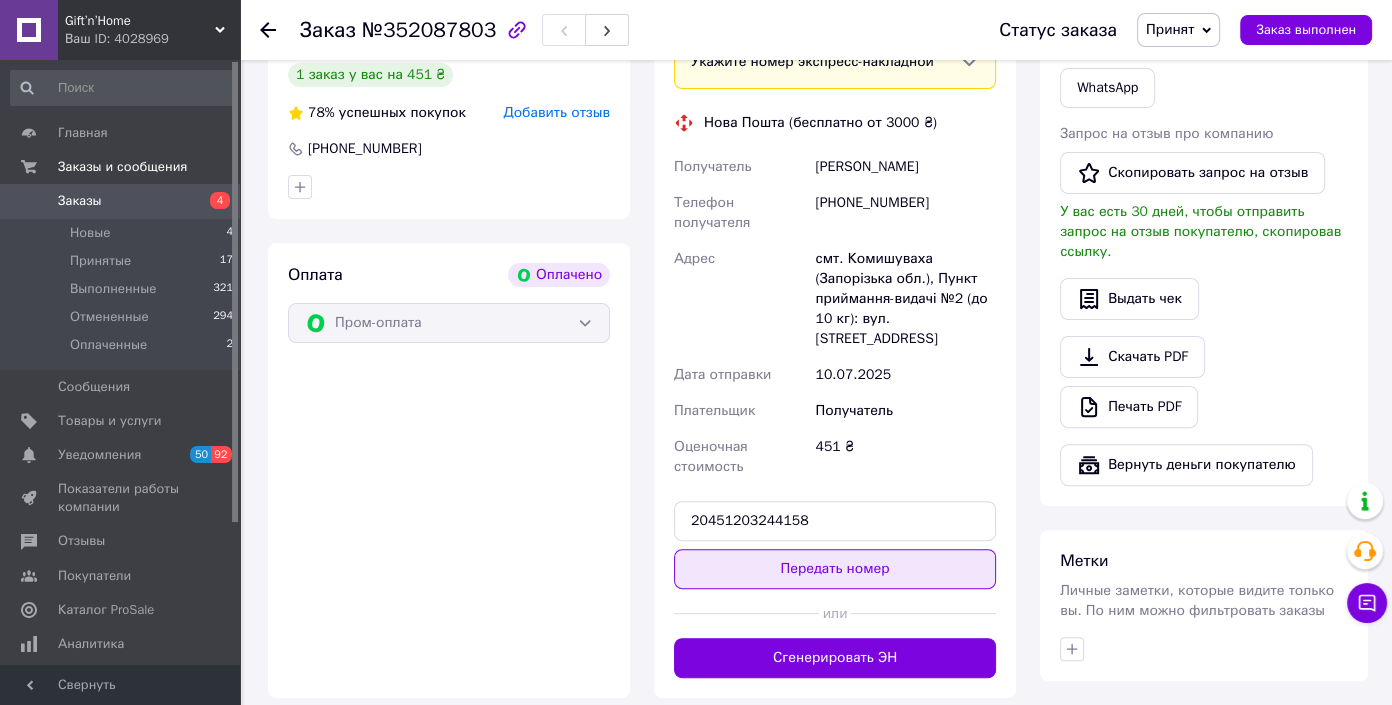 click on "Передать номер" at bounding box center [835, 569] 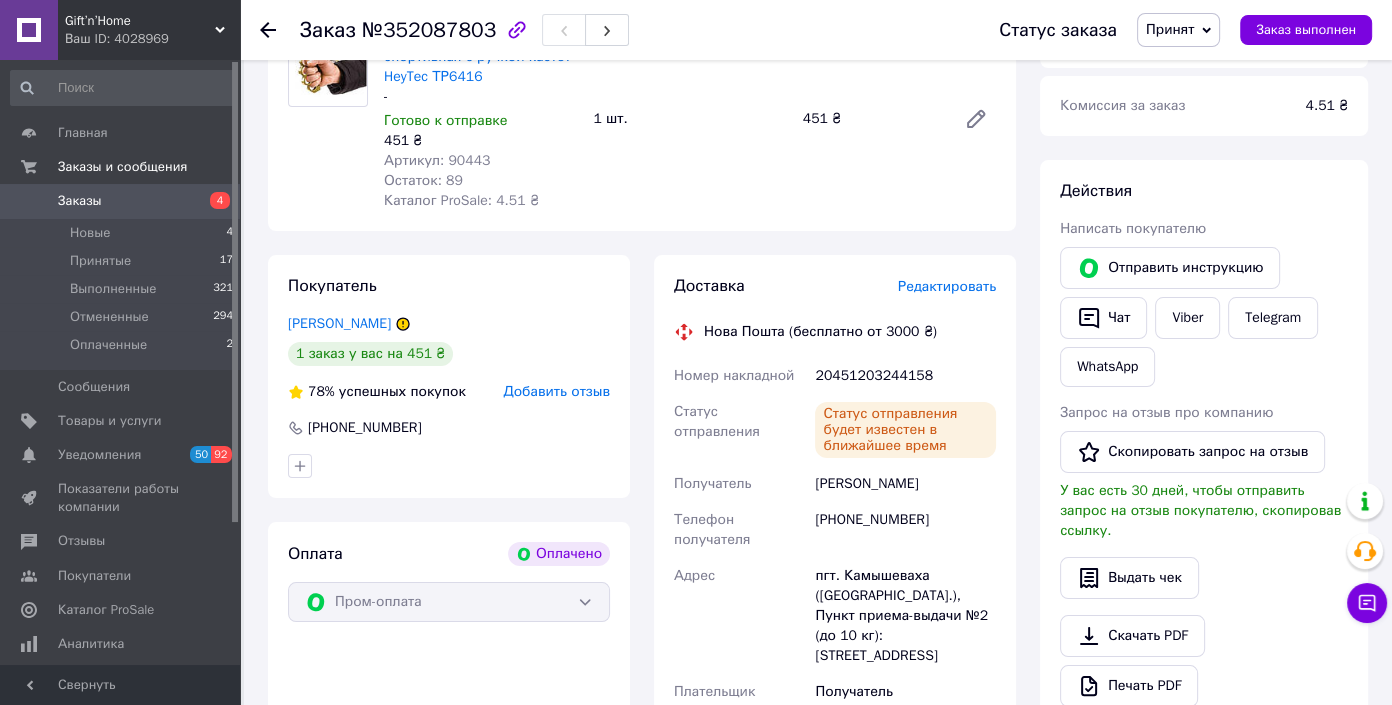 scroll, scrollTop: 272, scrollLeft: 0, axis: vertical 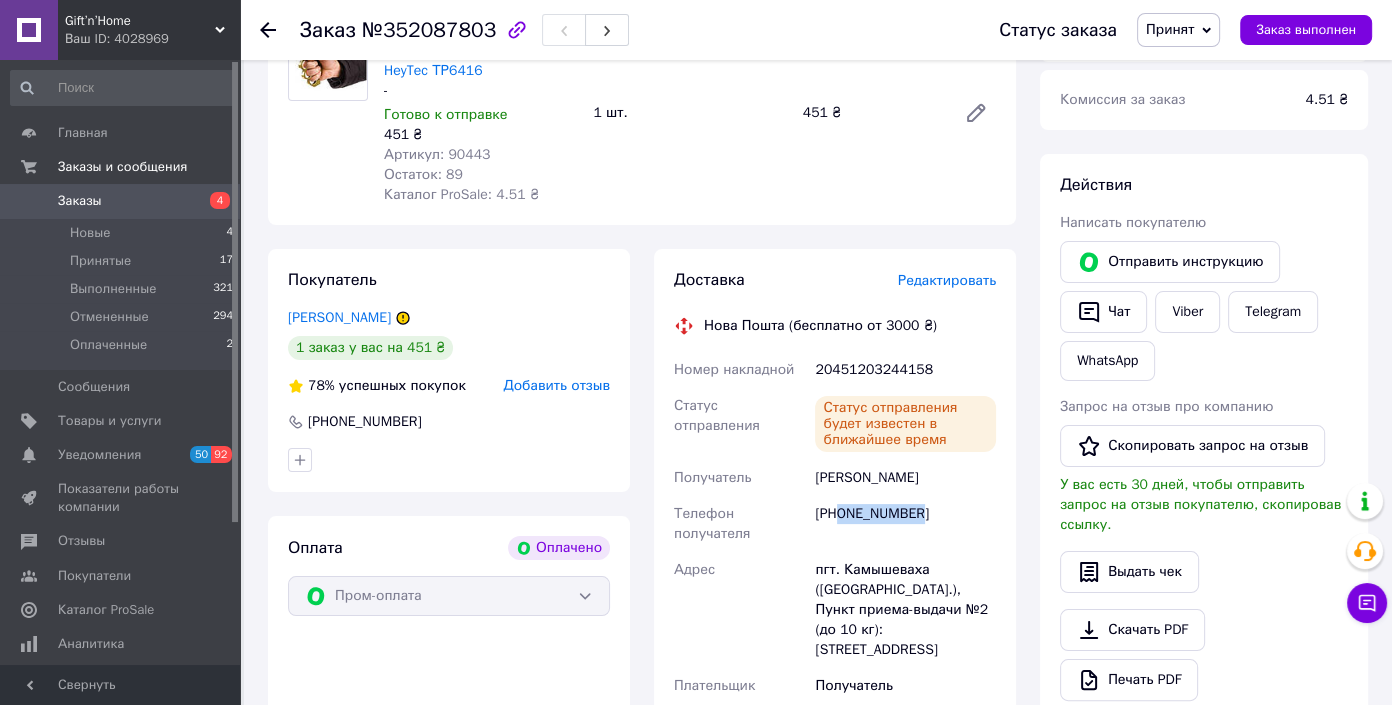 drag, startPoint x: 842, startPoint y: 512, endPoint x: 948, endPoint y: 512, distance: 106 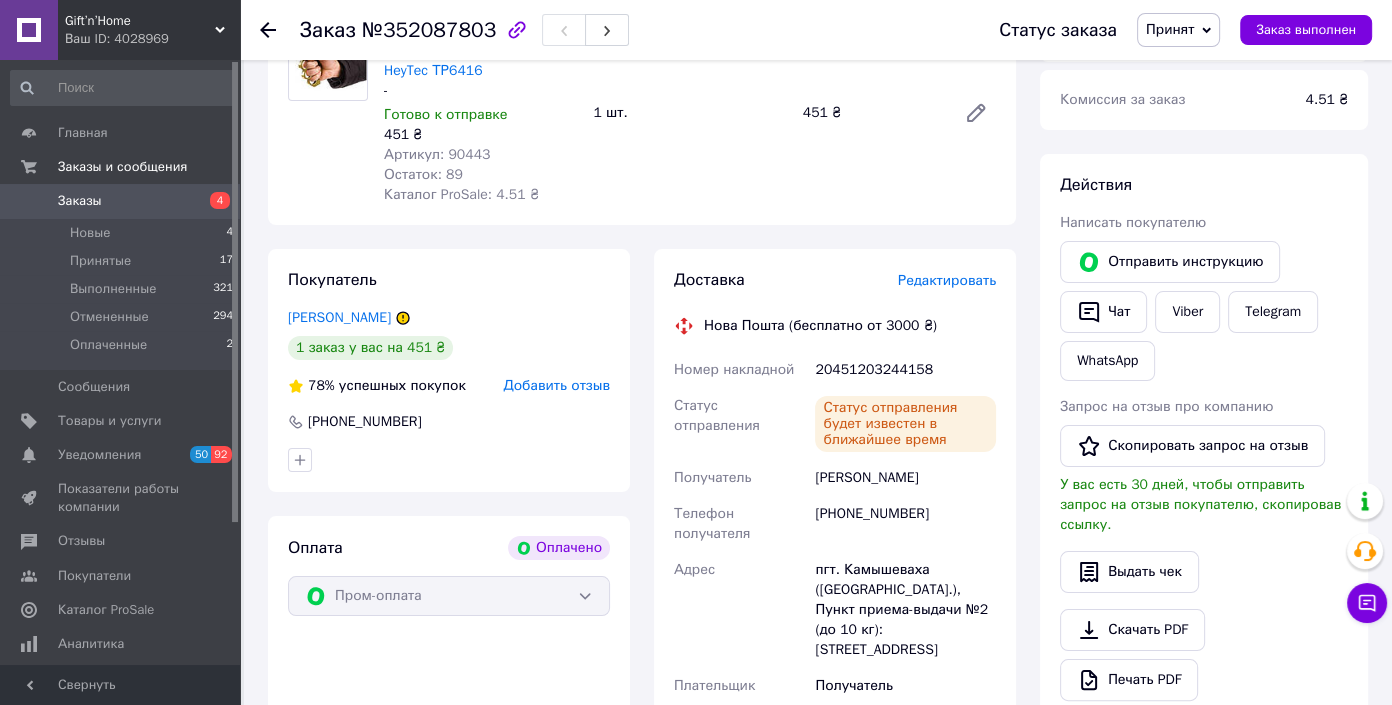 click on "Действия Написать покупателю   Отправить инструкцию   Чат Viber Telegram WhatsApp Запрос на отзыв про компанию   Скопировать запрос на отзыв У вас есть 30 дней, чтобы отправить запрос на отзыв покупателю, скопировав ссылку.   Выдать чек   Скачать PDF   Печать PDF   Вернуть деньги покупателю" at bounding box center [1204, 466] 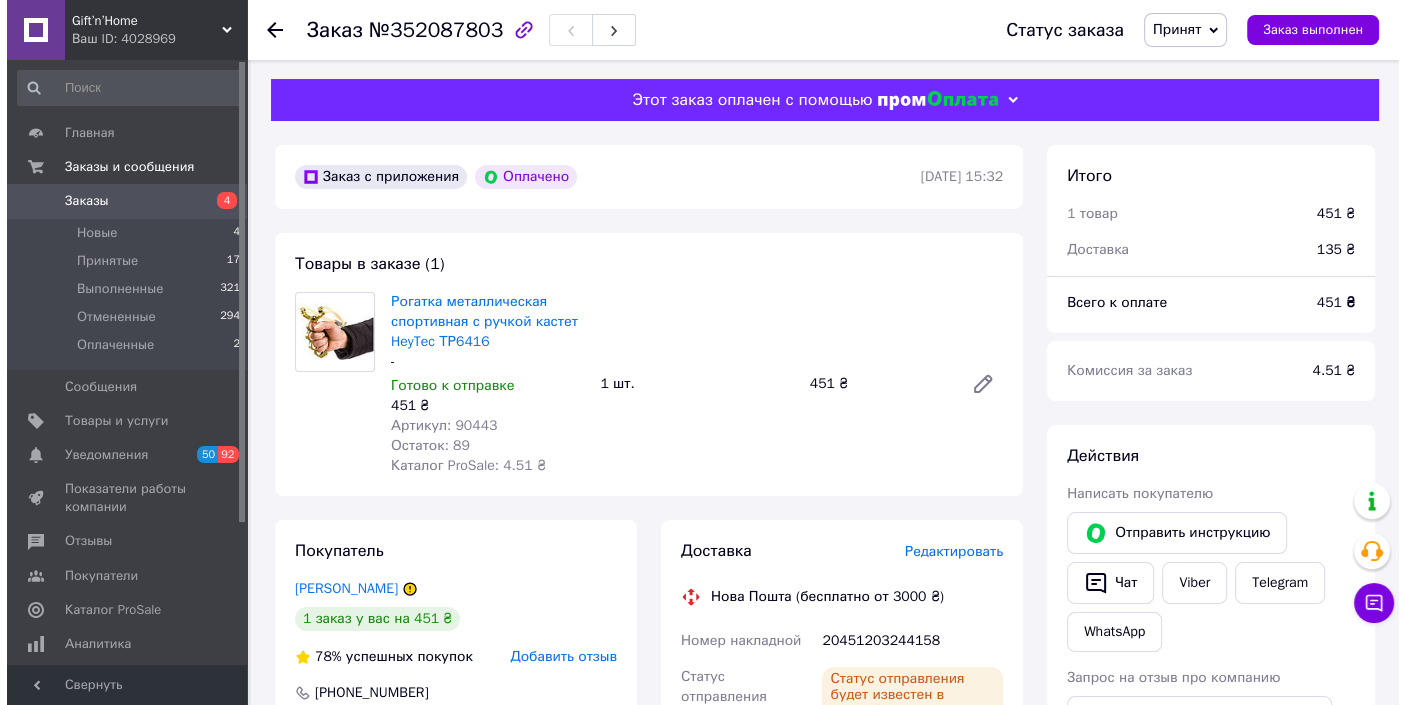 scroll, scrollTop: 0, scrollLeft: 0, axis: both 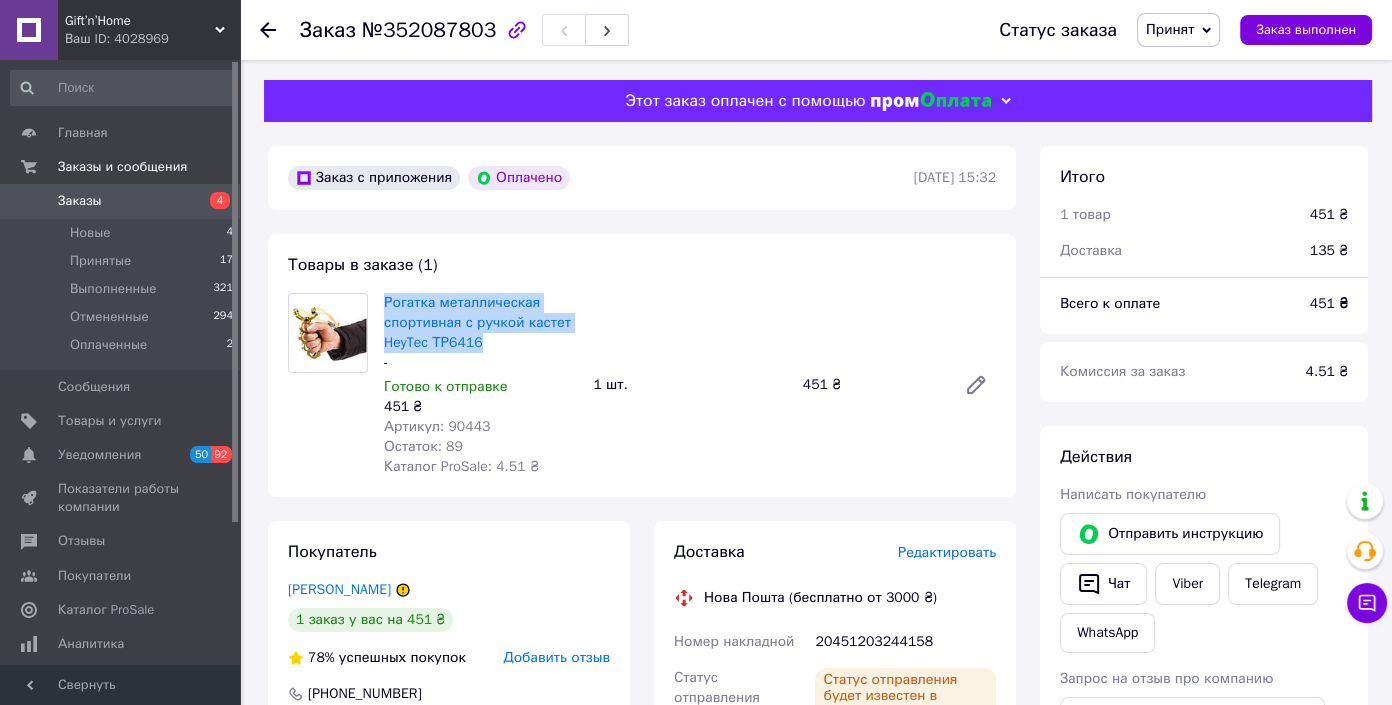 drag, startPoint x: 492, startPoint y: 348, endPoint x: 381, endPoint y: 304, distance: 119.40268 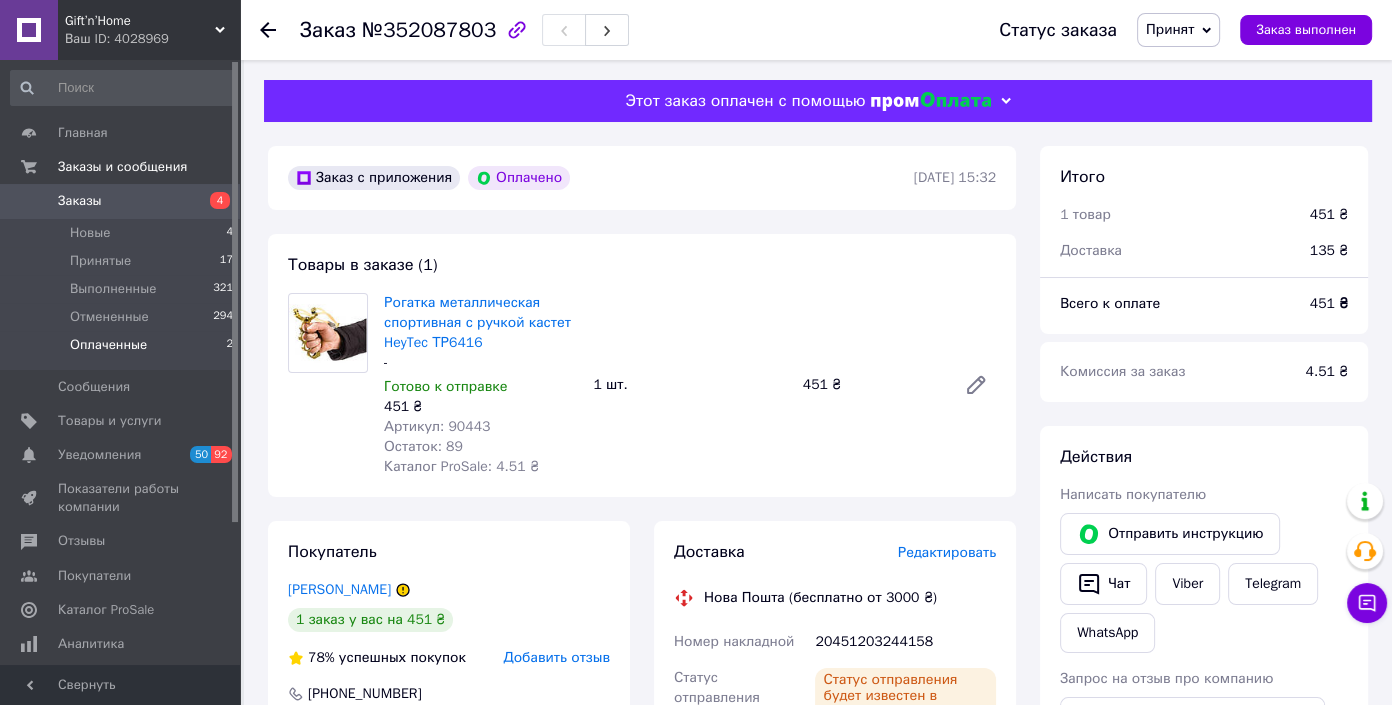 click on "Оплаченные" at bounding box center [108, 345] 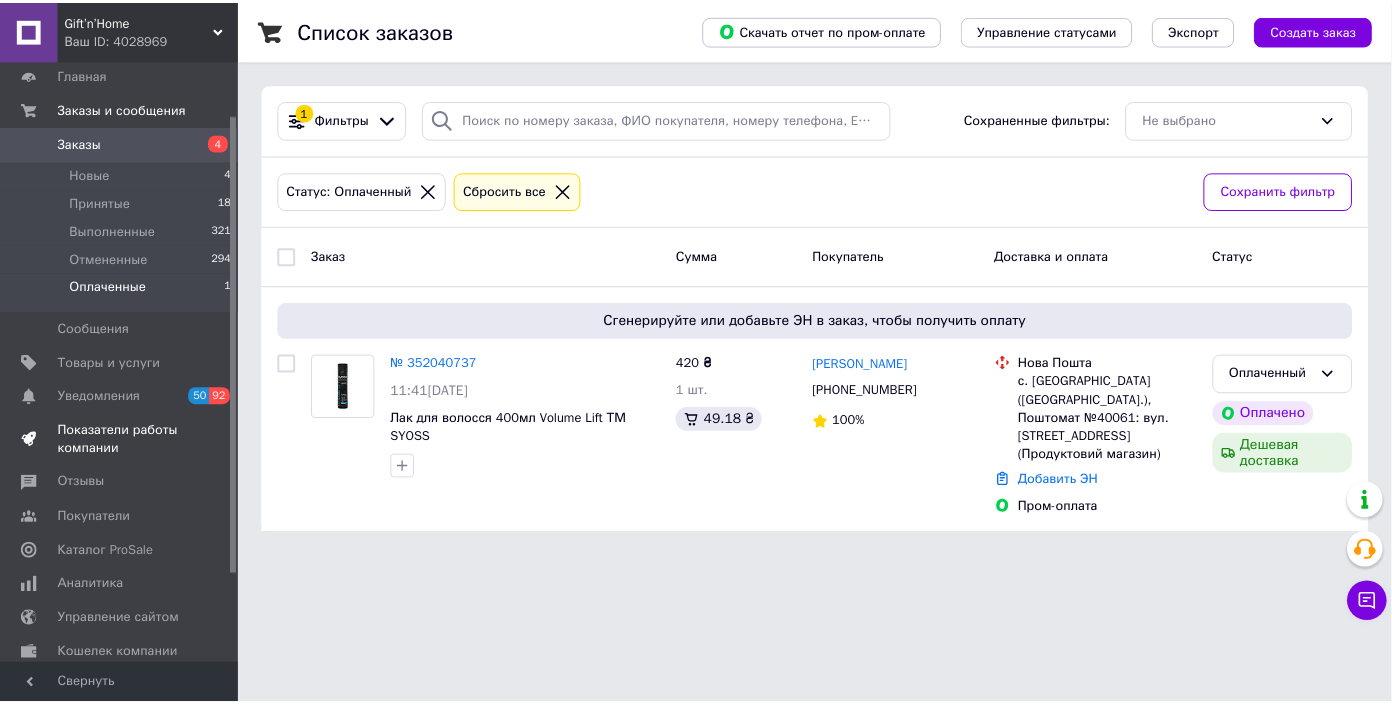 scroll, scrollTop: 90, scrollLeft: 0, axis: vertical 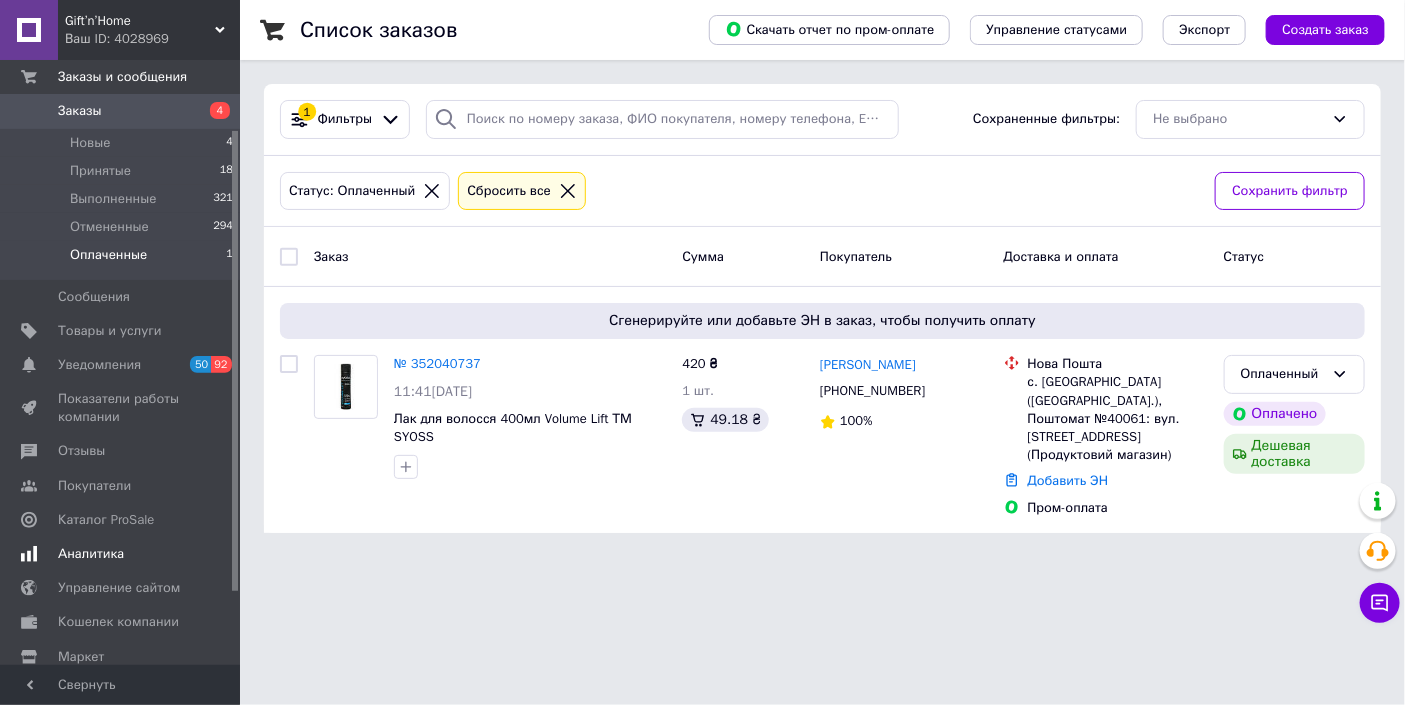 click on "Аналитика" at bounding box center (121, 554) 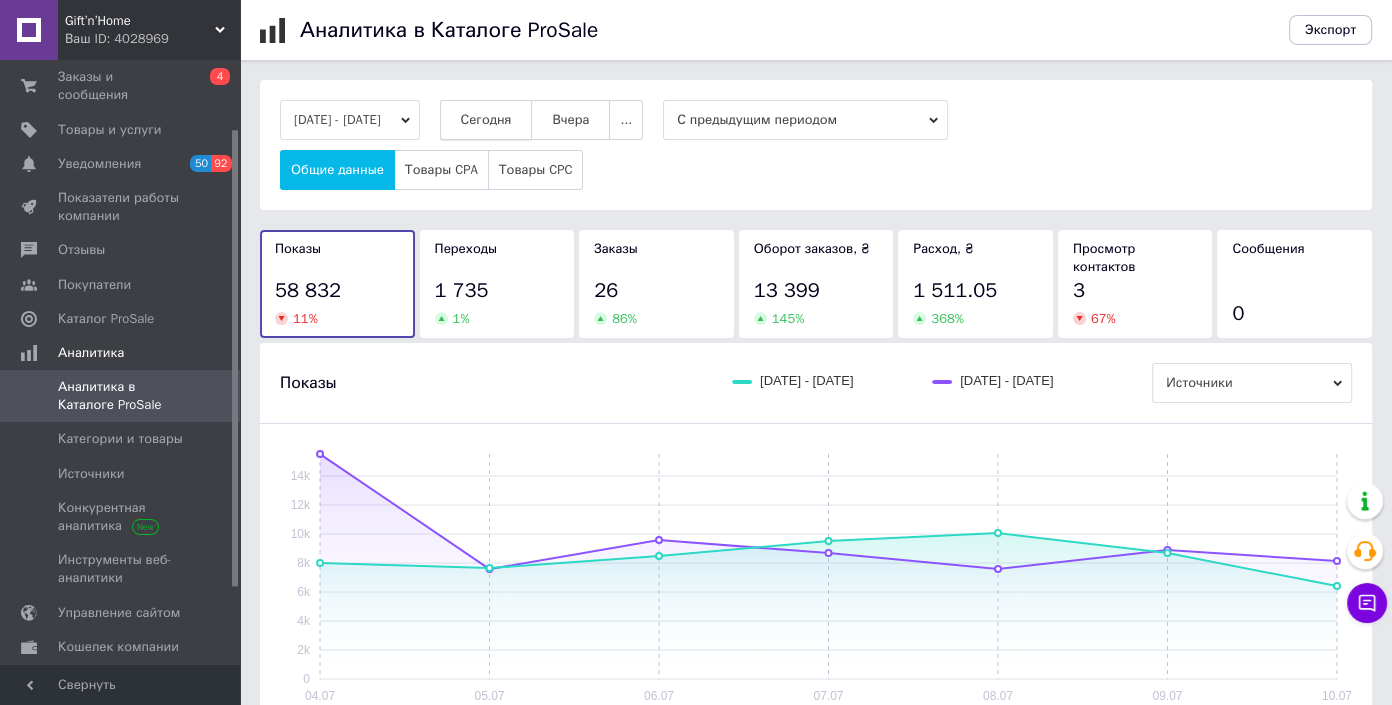 click on "Сегодня" at bounding box center [486, 120] 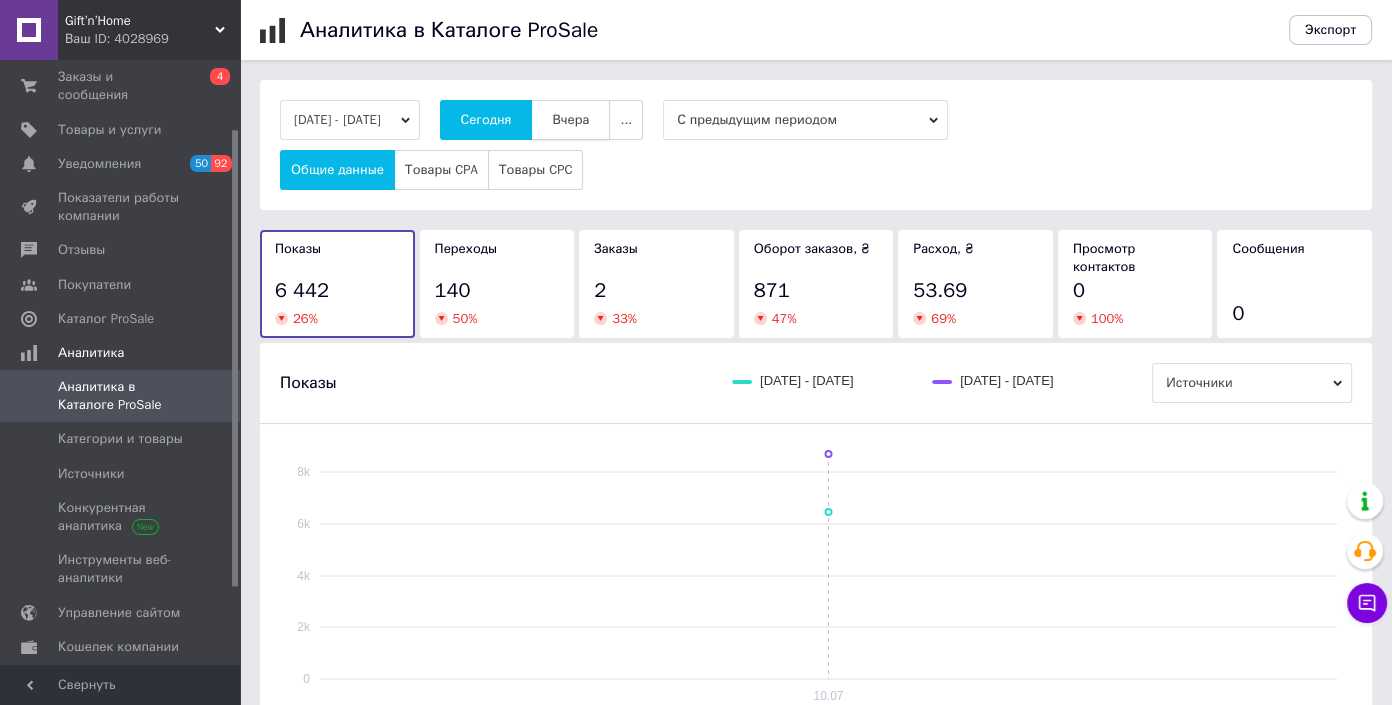 click on "Вчера" at bounding box center (570, 120) 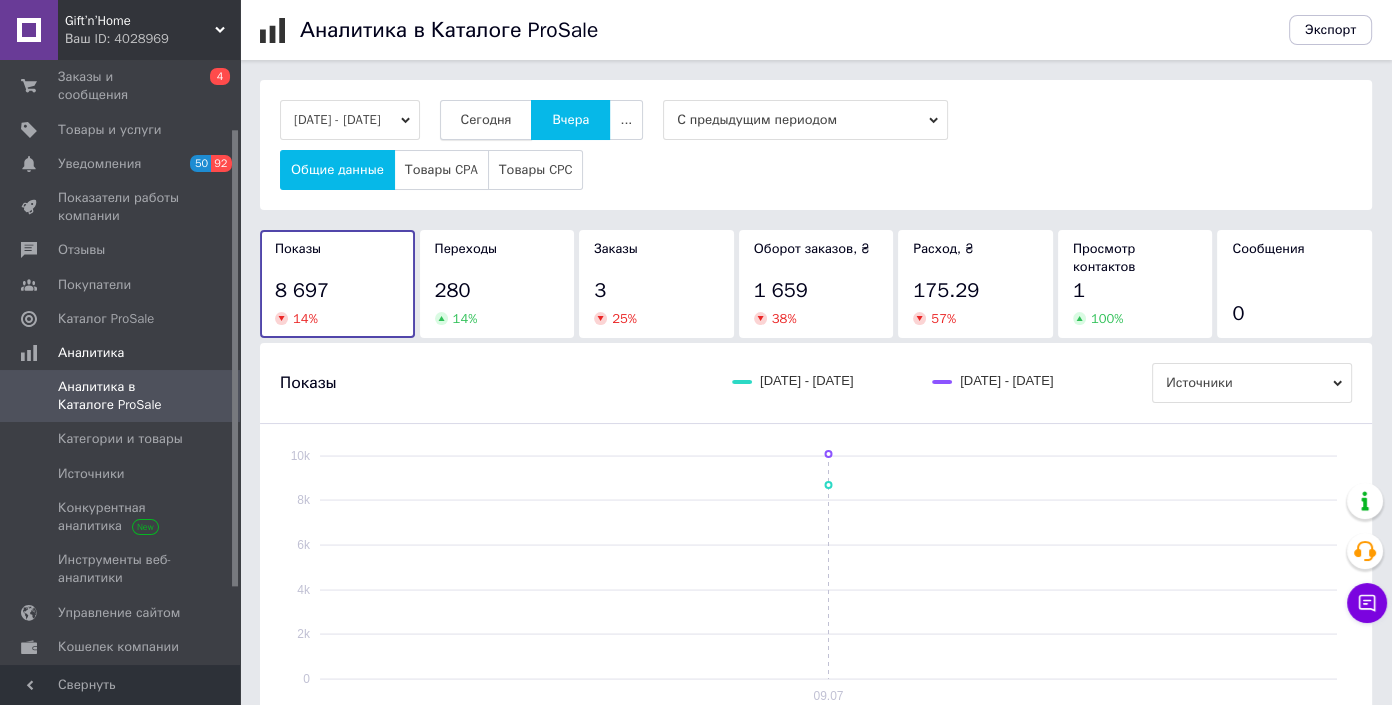 click on "Сегодня" at bounding box center (486, 120) 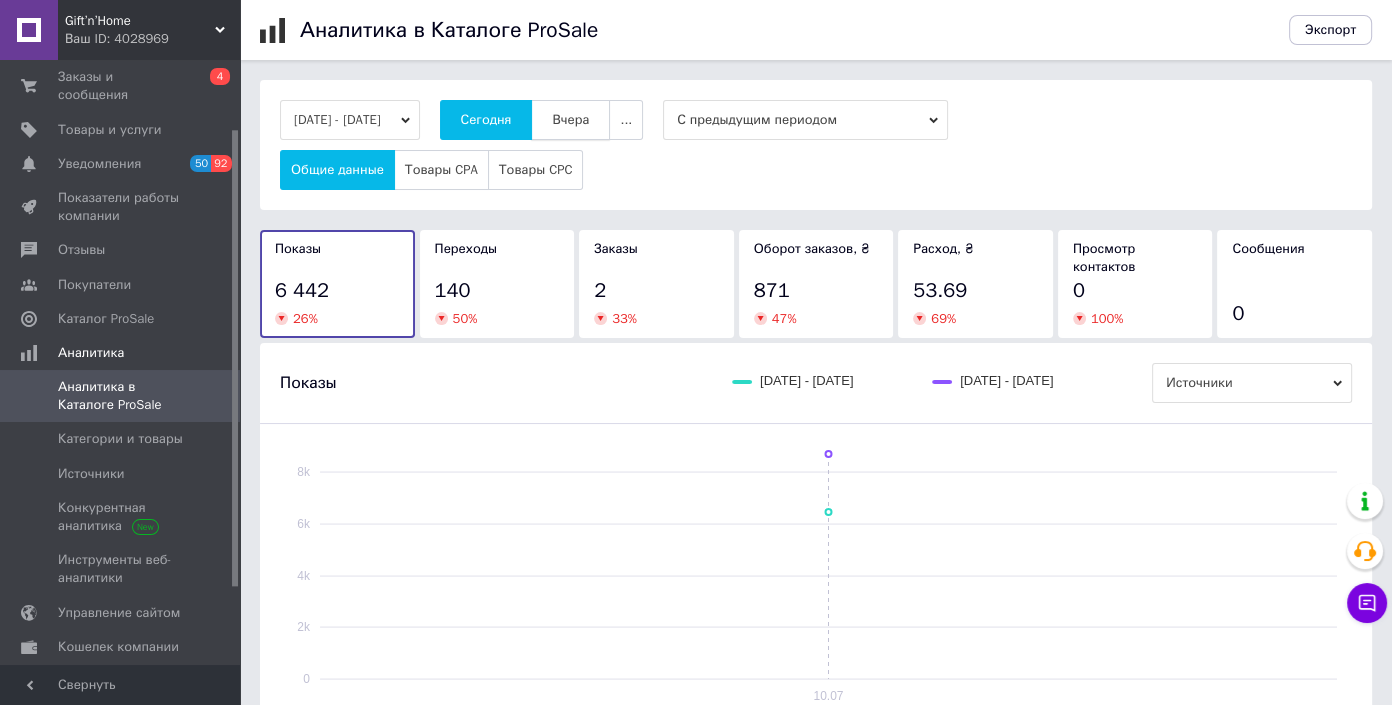 click on "Вчера" at bounding box center (570, 120) 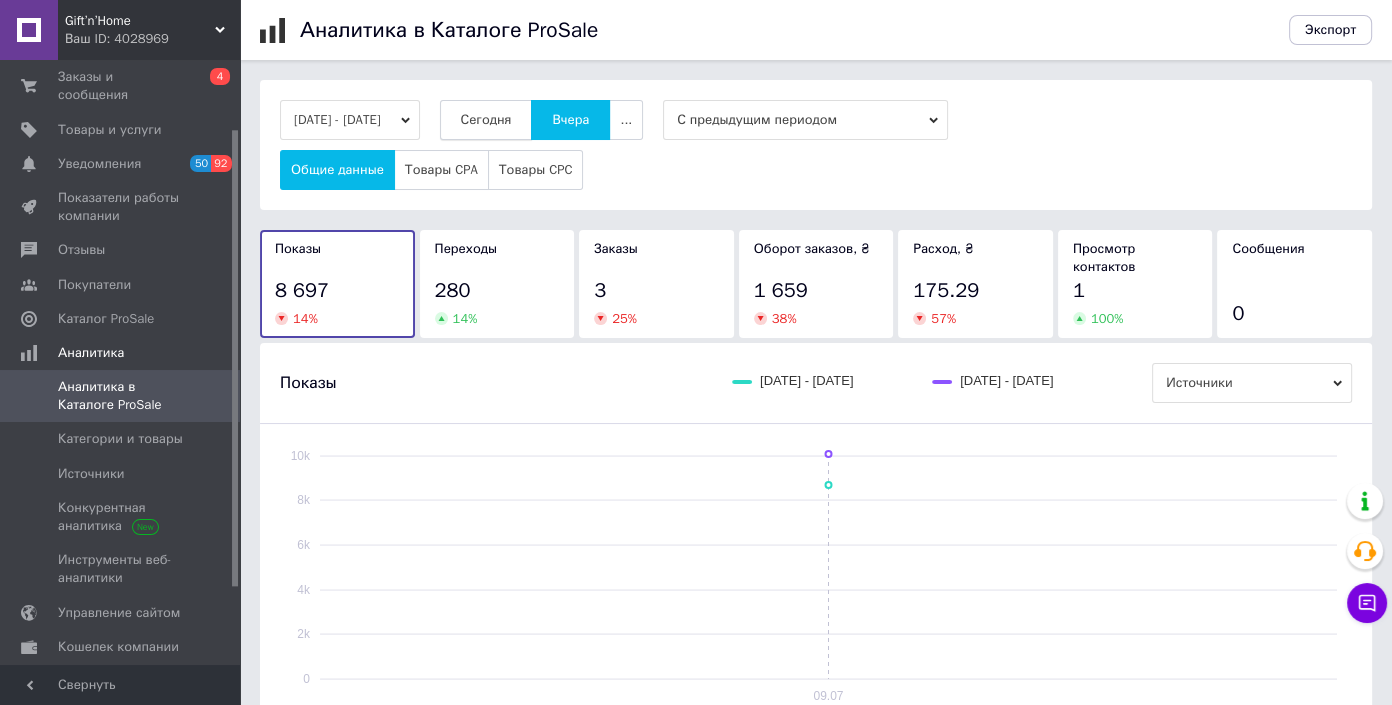click on "Сегодня" at bounding box center [486, 120] 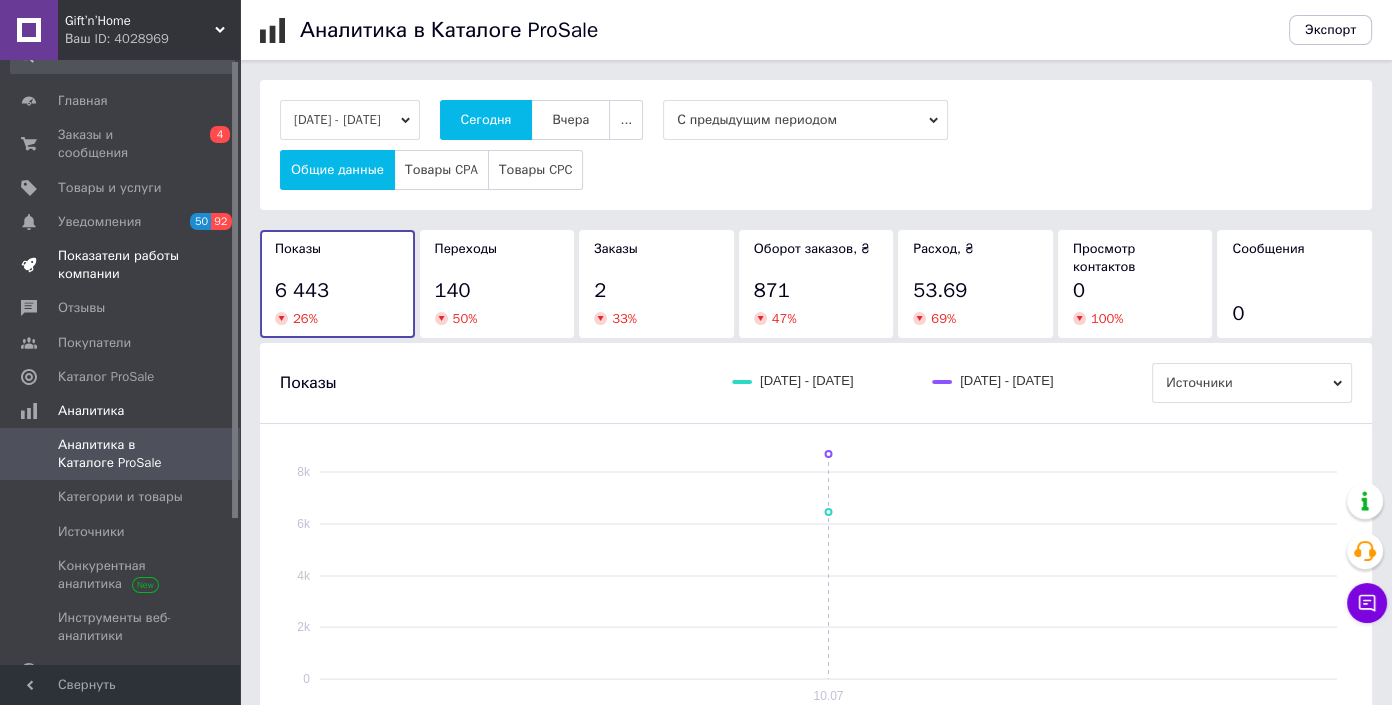 scroll, scrollTop: 0, scrollLeft: 0, axis: both 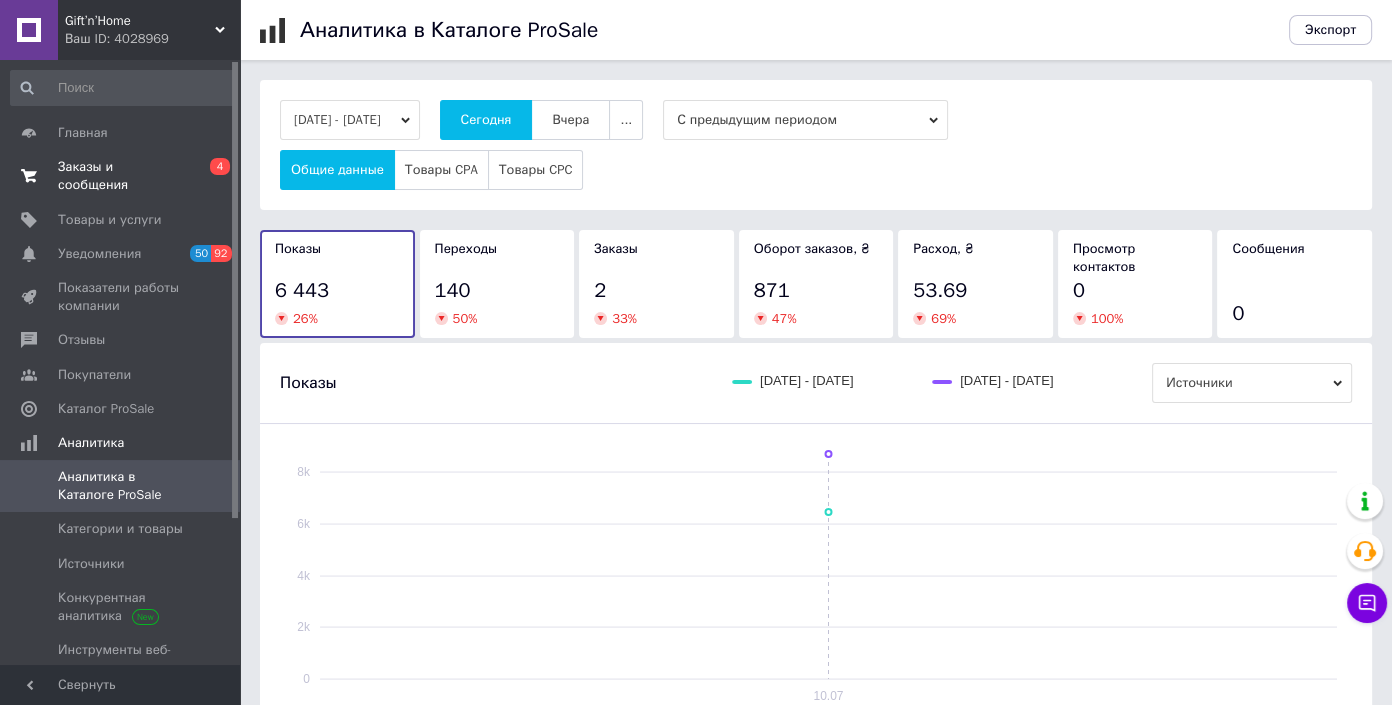 click on "Заказы и сообщения" at bounding box center (121, 176) 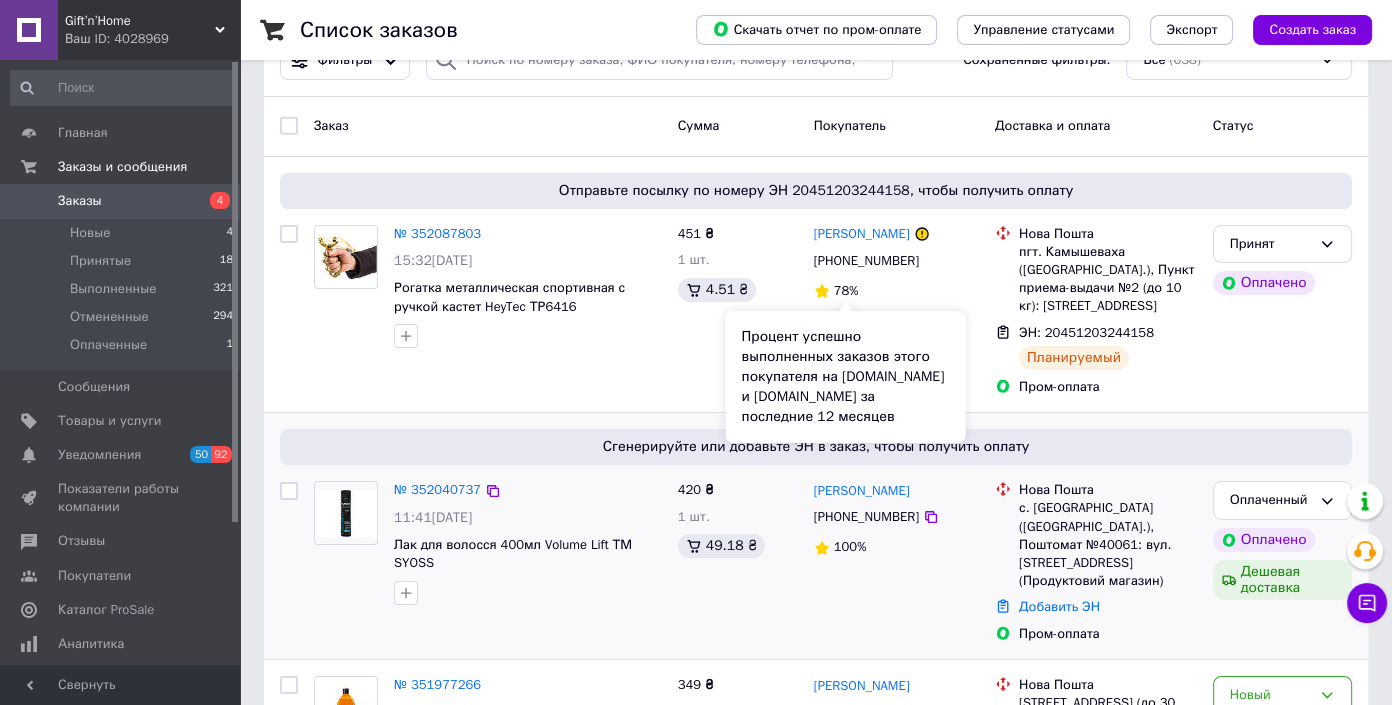 scroll, scrollTop: 90, scrollLeft: 0, axis: vertical 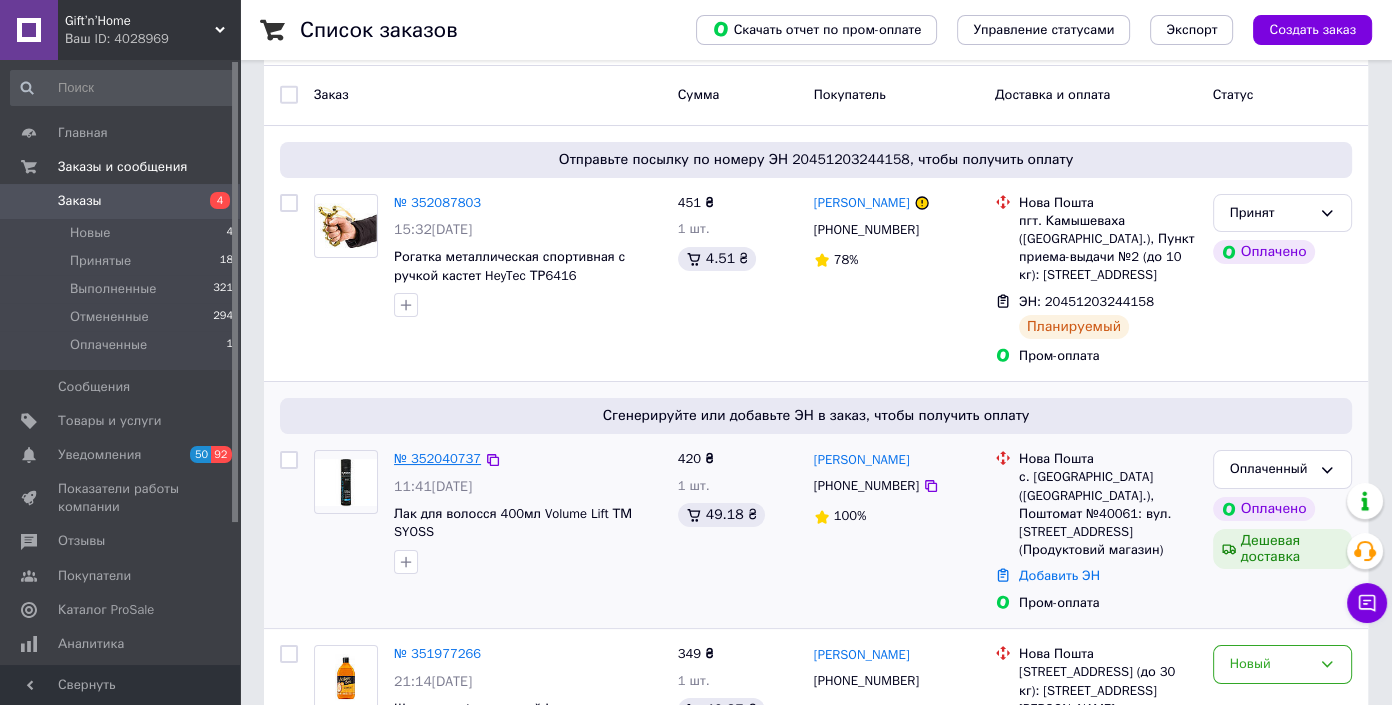 click on "№ 352040737" at bounding box center (437, 458) 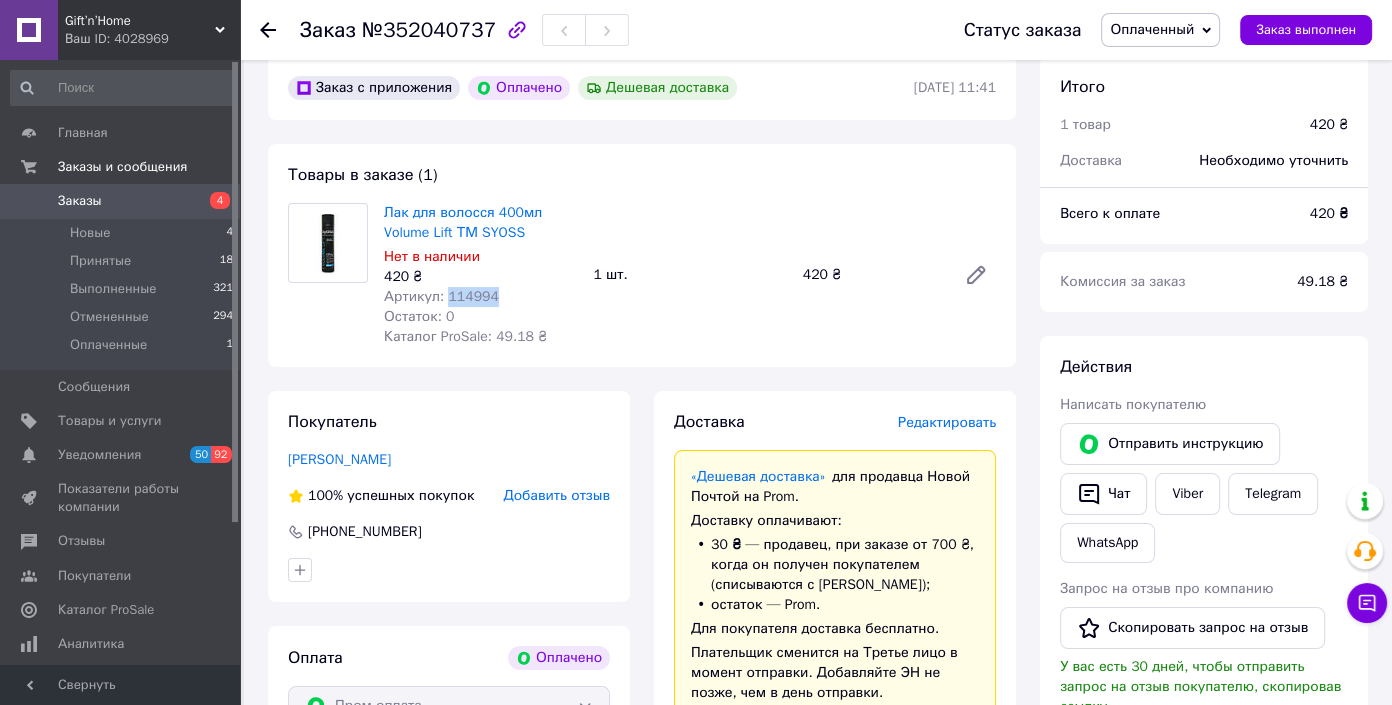drag, startPoint x: 489, startPoint y: 290, endPoint x: 444, endPoint y: 293, distance: 45.099888 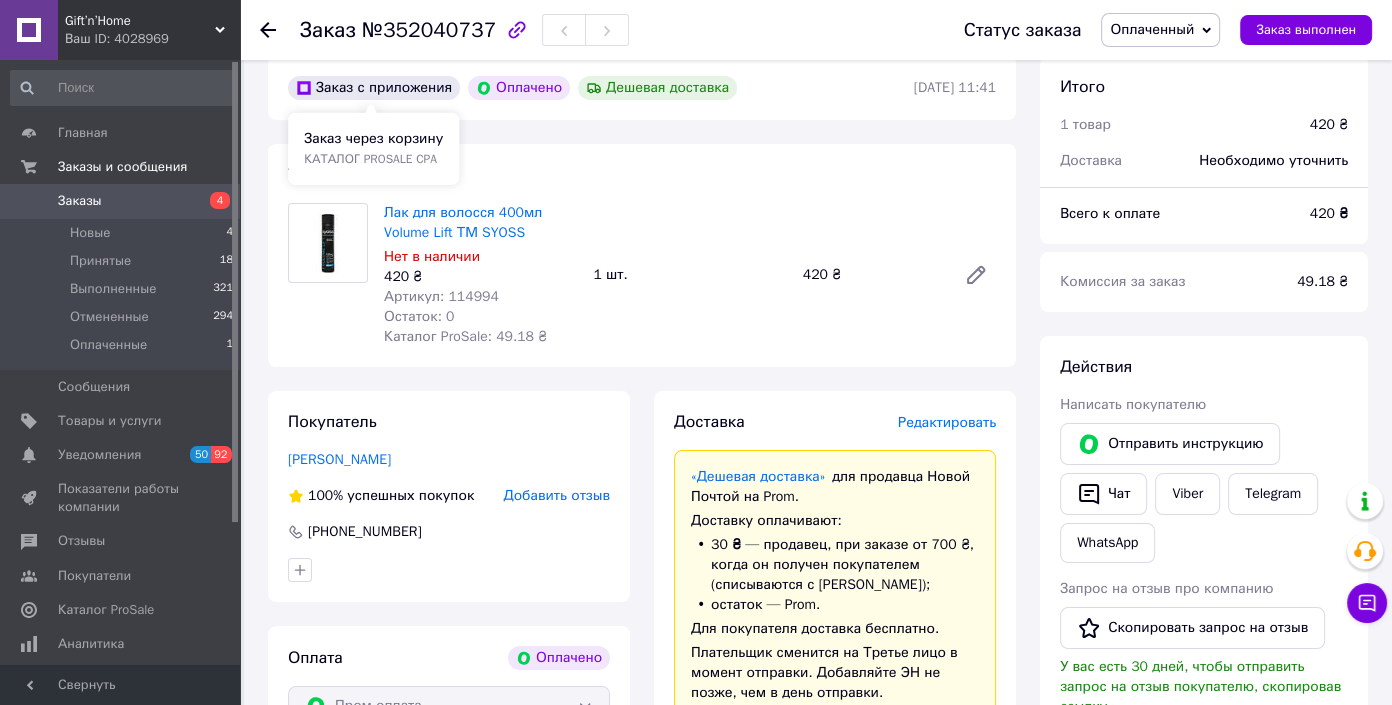 click on "Заказ через корзину каталог ProSale CPA" at bounding box center (373, 149) 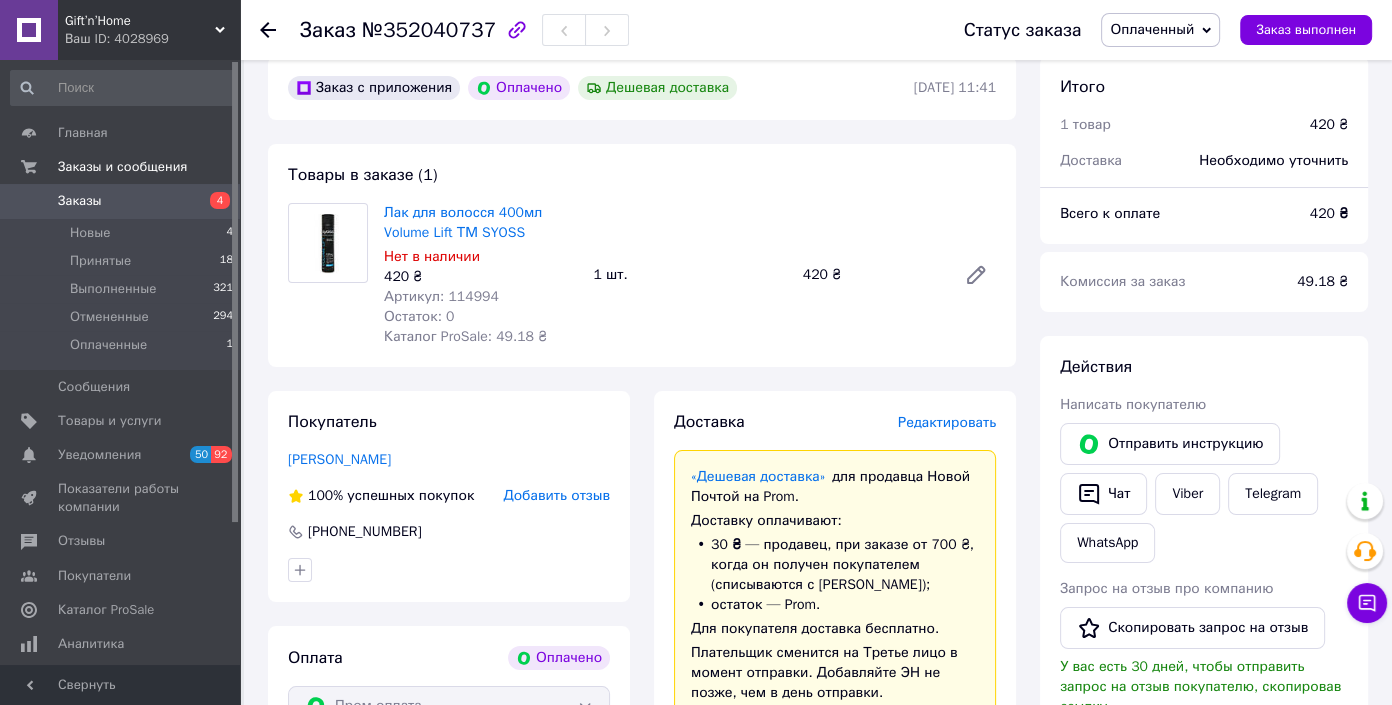 drag, startPoint x: 553, startPoint y: 182, endPoint x: 928, endPoint y: 182, distance: 375 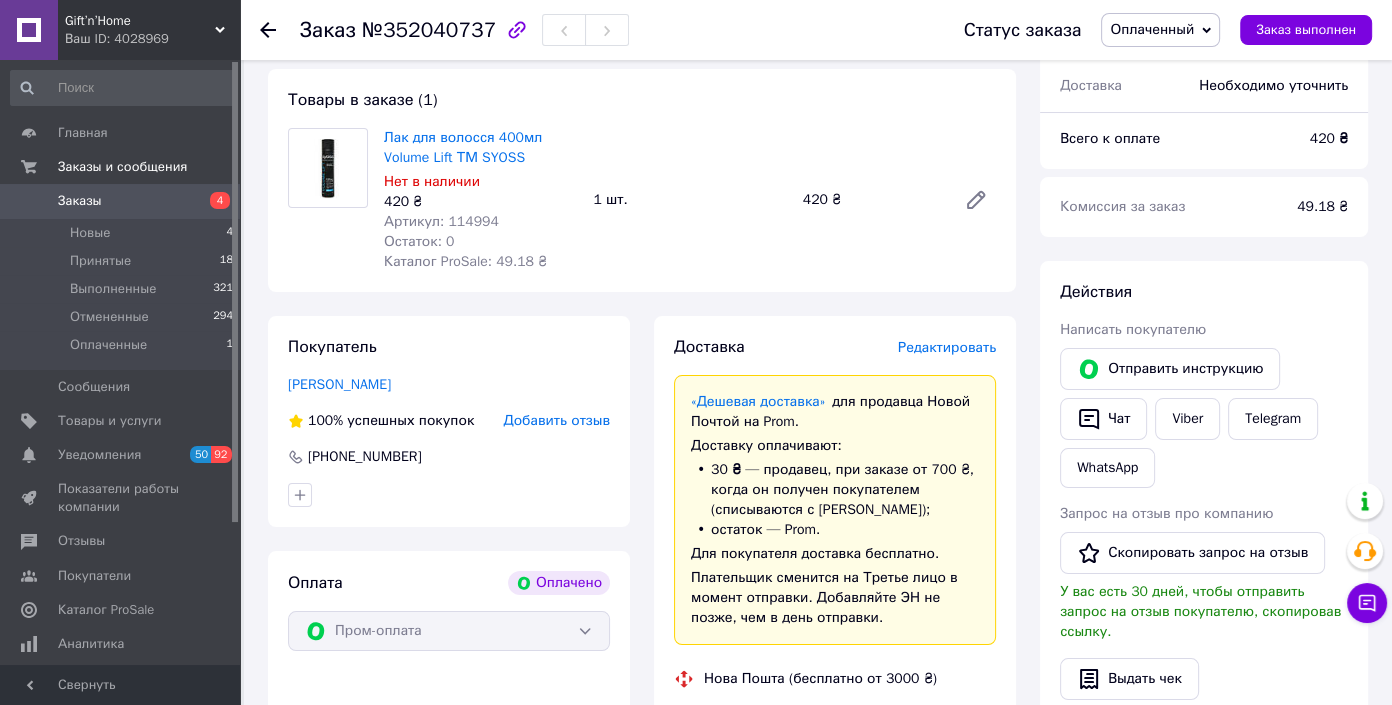scroll, scrollTop: 0, scrollLeft: 0, axis: both 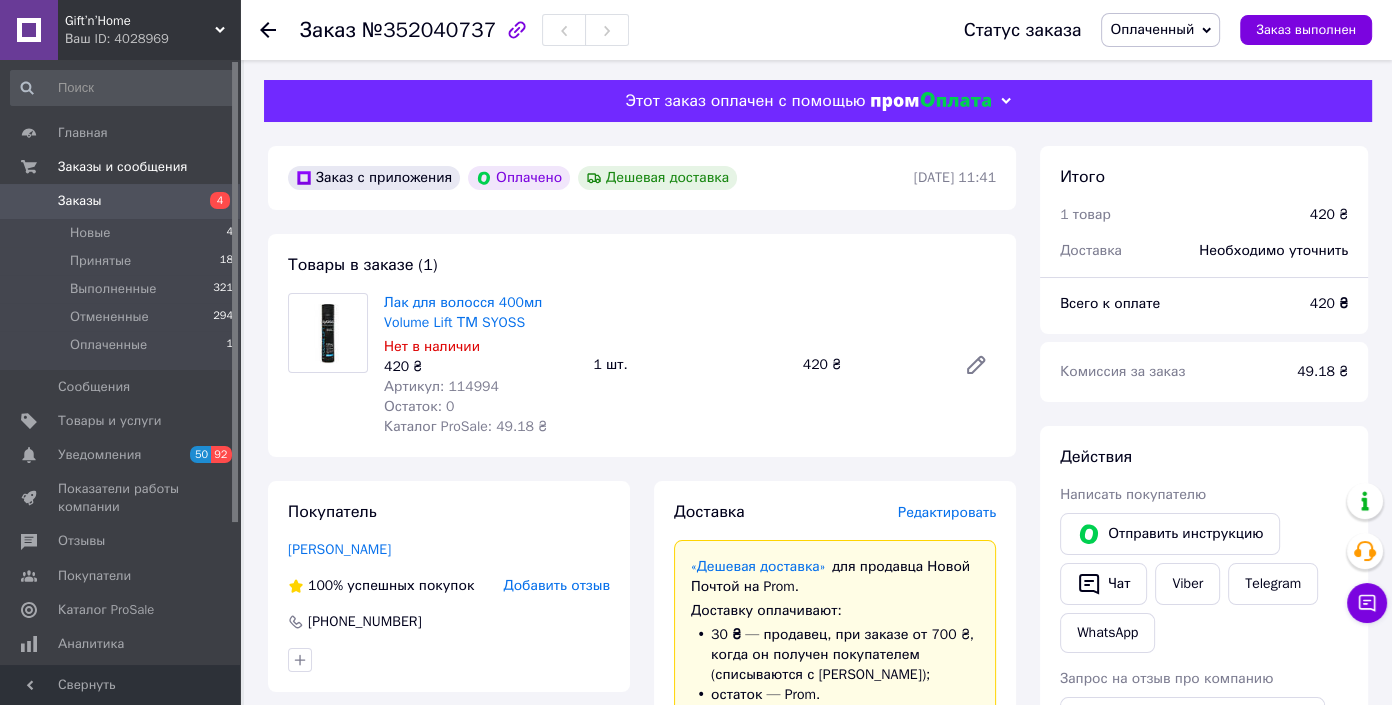 click on "Товары в заказе (1) Лак для волосся 400мл Volume Lift ТМ SYOSS Нет в наличии 420 ₴ Артикул: 114994 Остаток: 0 Каталог ProSale: 49.18 ₴  1 шт. 420 ₴" at bounding box center [642, 345] 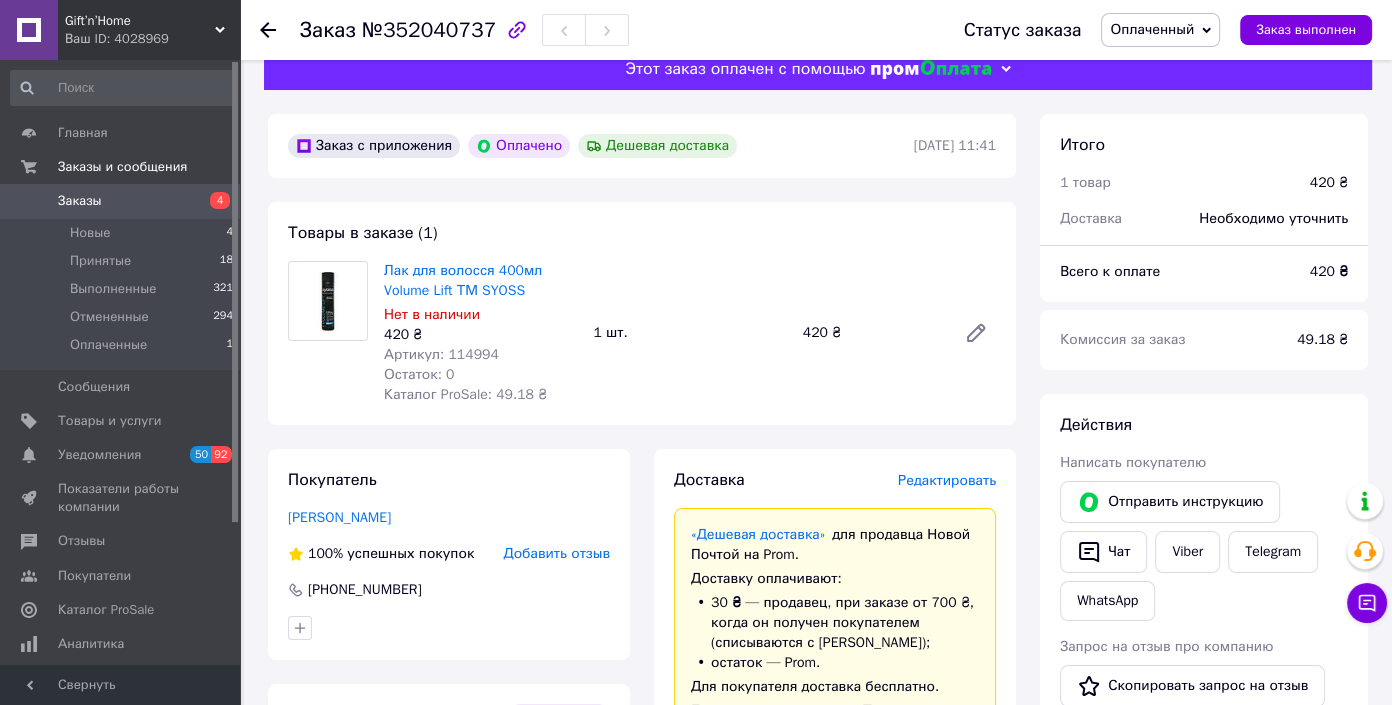scroll, scrollTop: 0, scrollLeft: 0, axis: both 